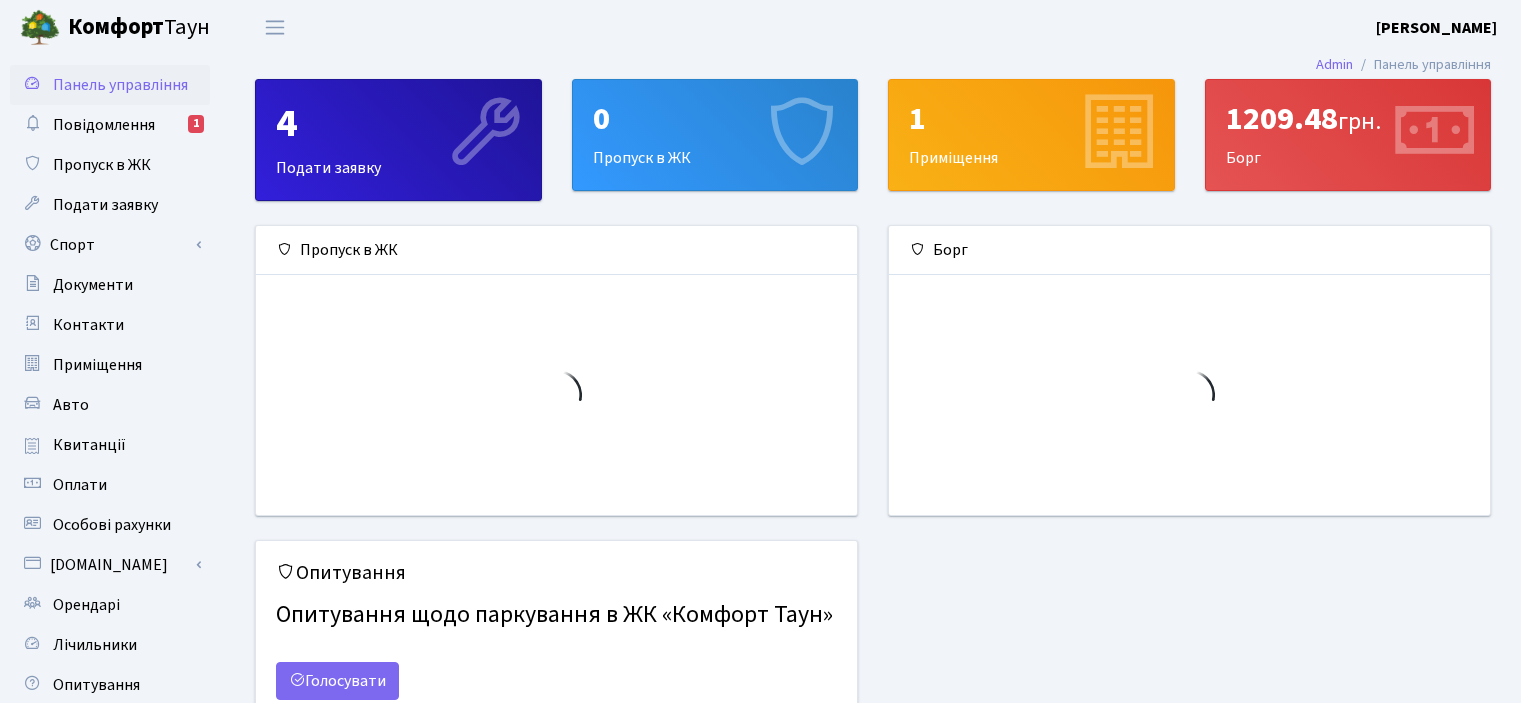 scroll, scrollTop: 0, scrollLeft: 0, axis: both 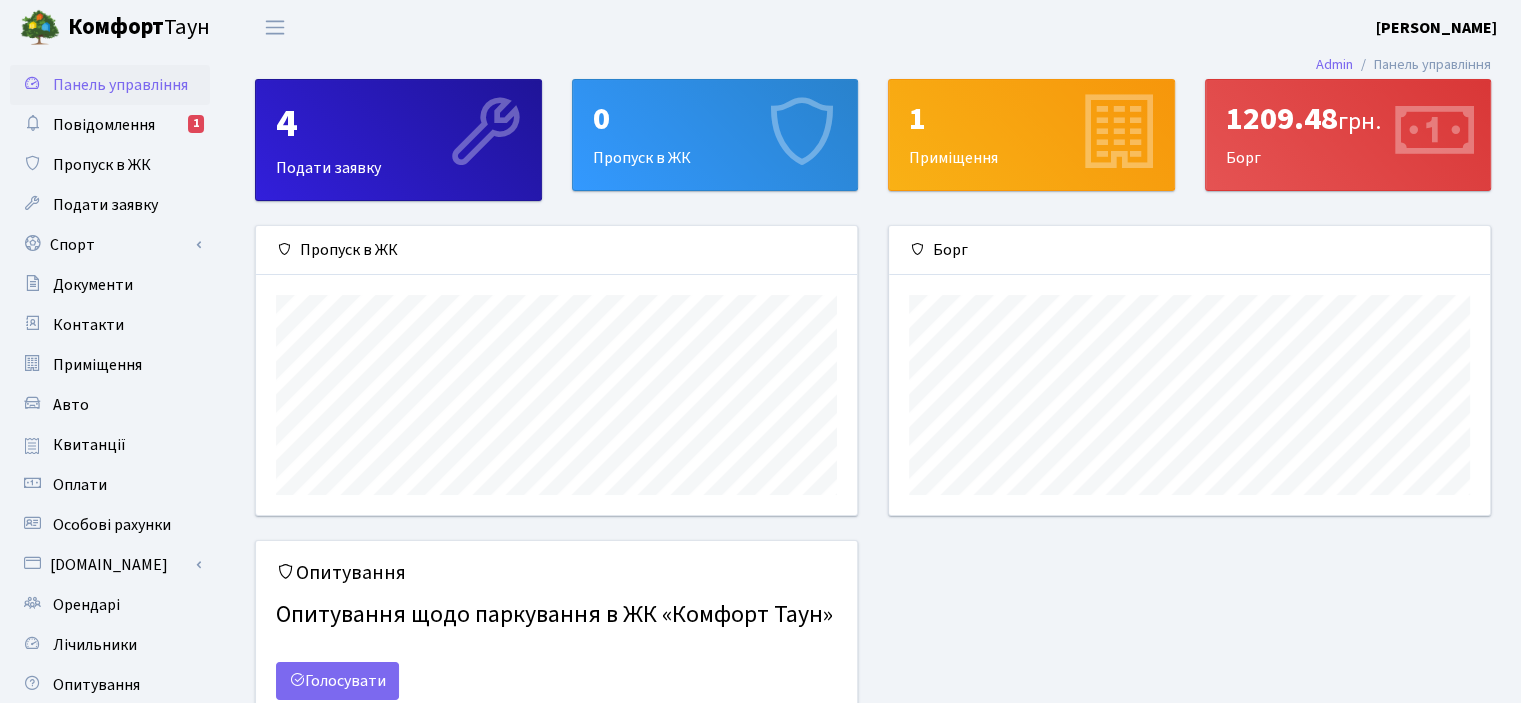 click on "Комфорт  Таун
Цимбалюк О. А.
Мій обліковий запис
Вийти" at bounding box center (760, 27) 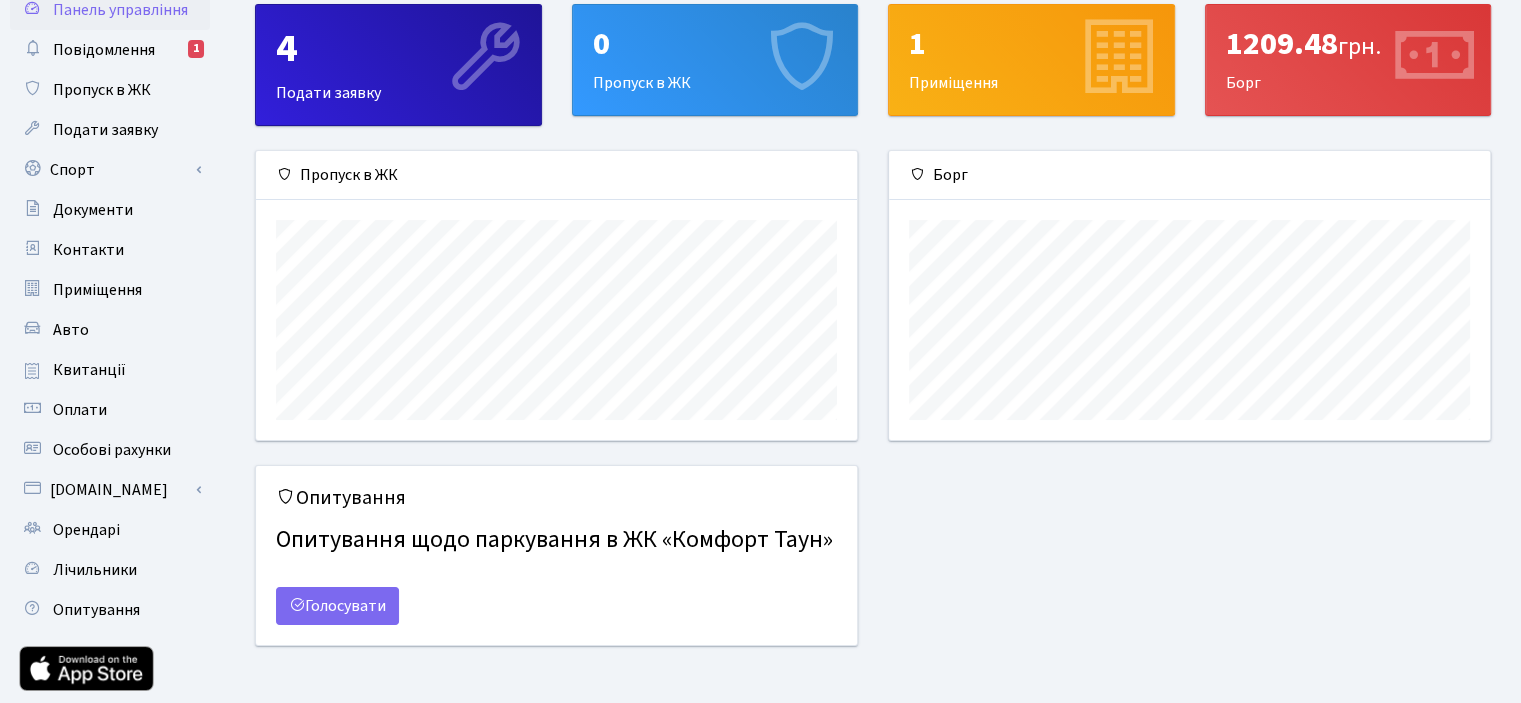 scroll, scrollTop: 0, scrollLeft: 0, axis: both 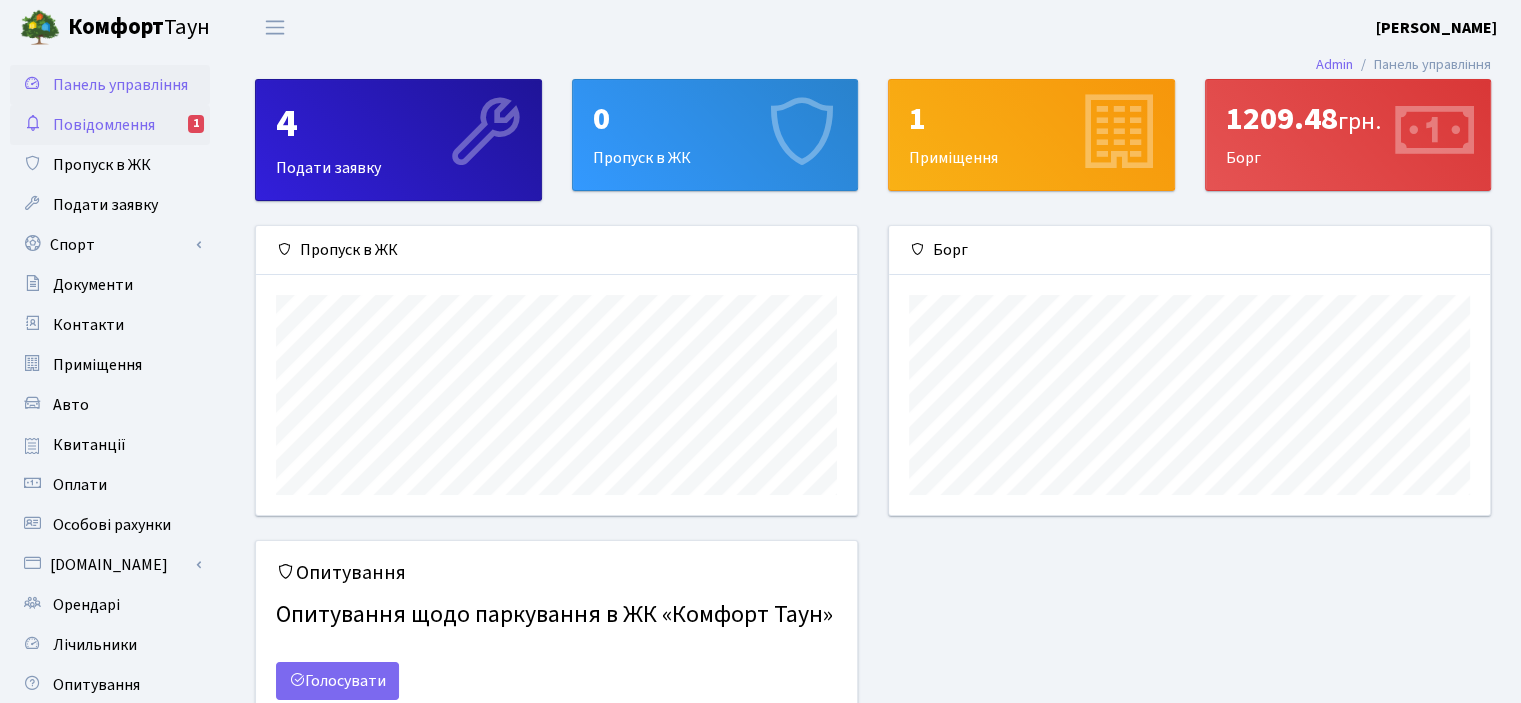 click on "Повідомлення" at bounding box center (104, 125) 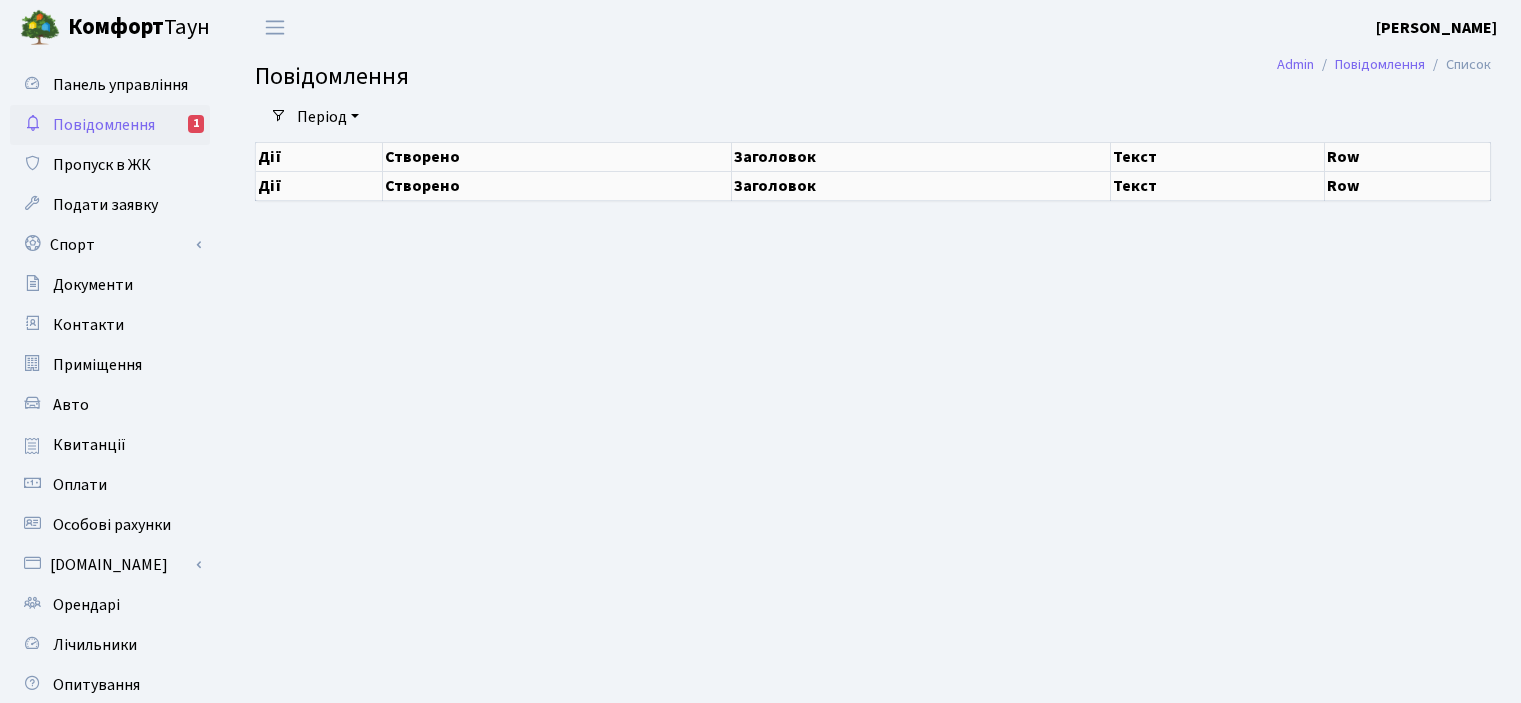 scroll, scrollTop: 0, scrollLeft: 0, axis: both 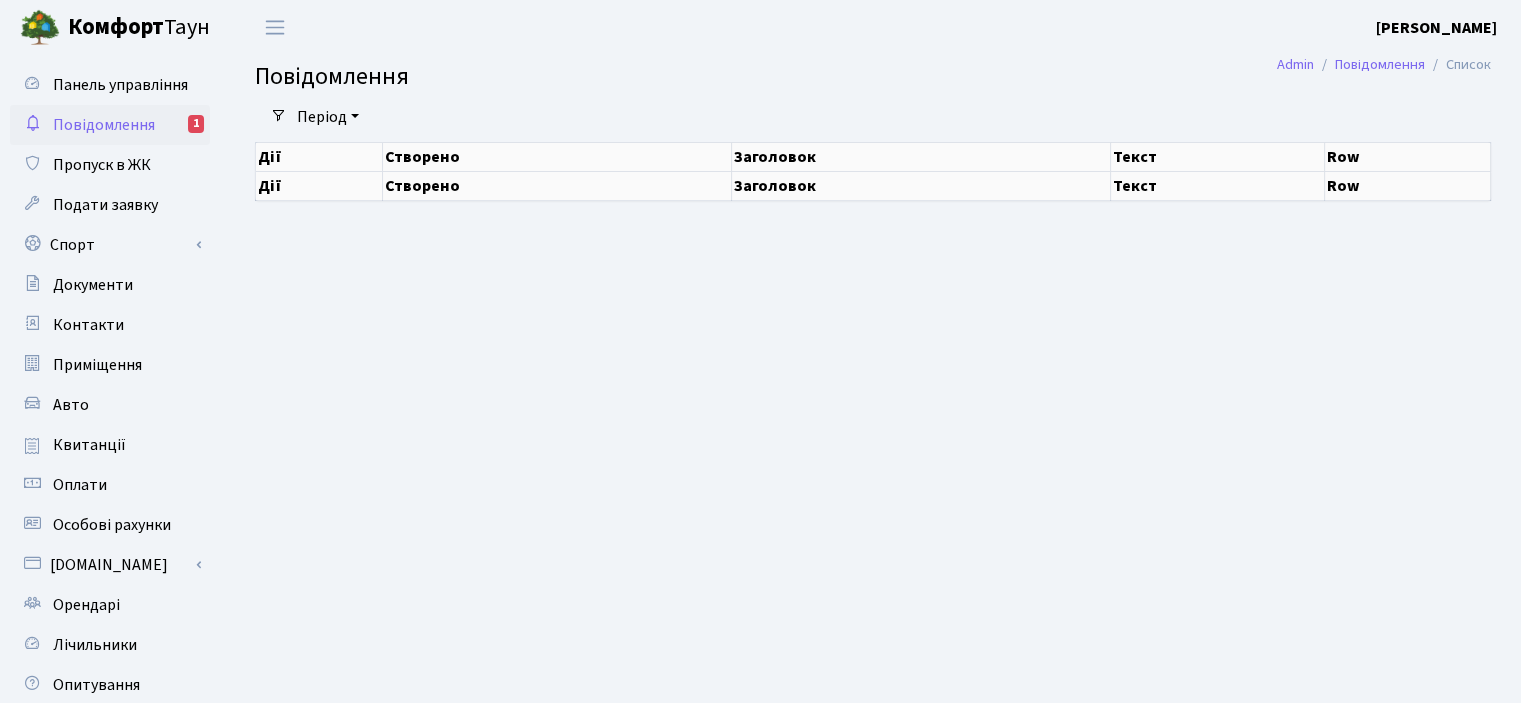select on "25" 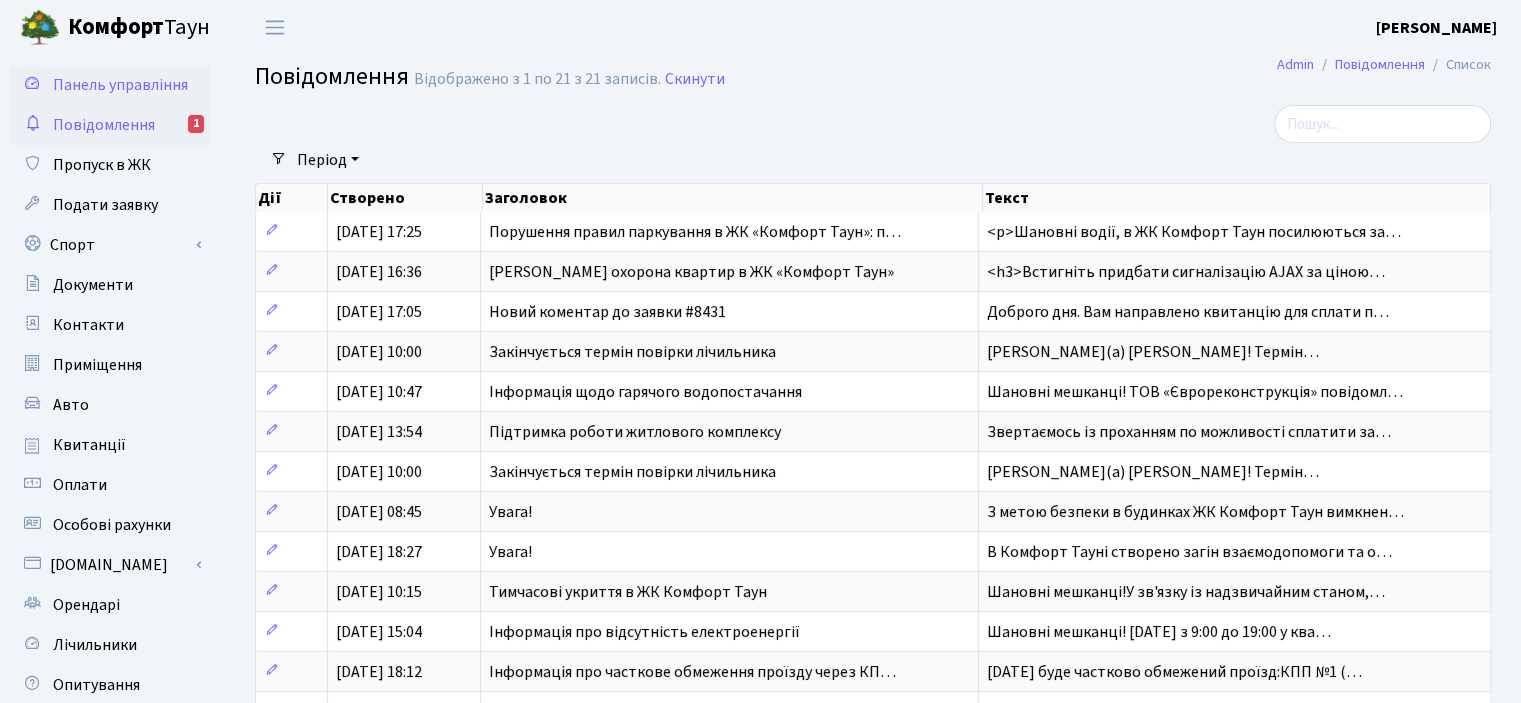 click on "Панель управління" at bounding box center [120, 85] 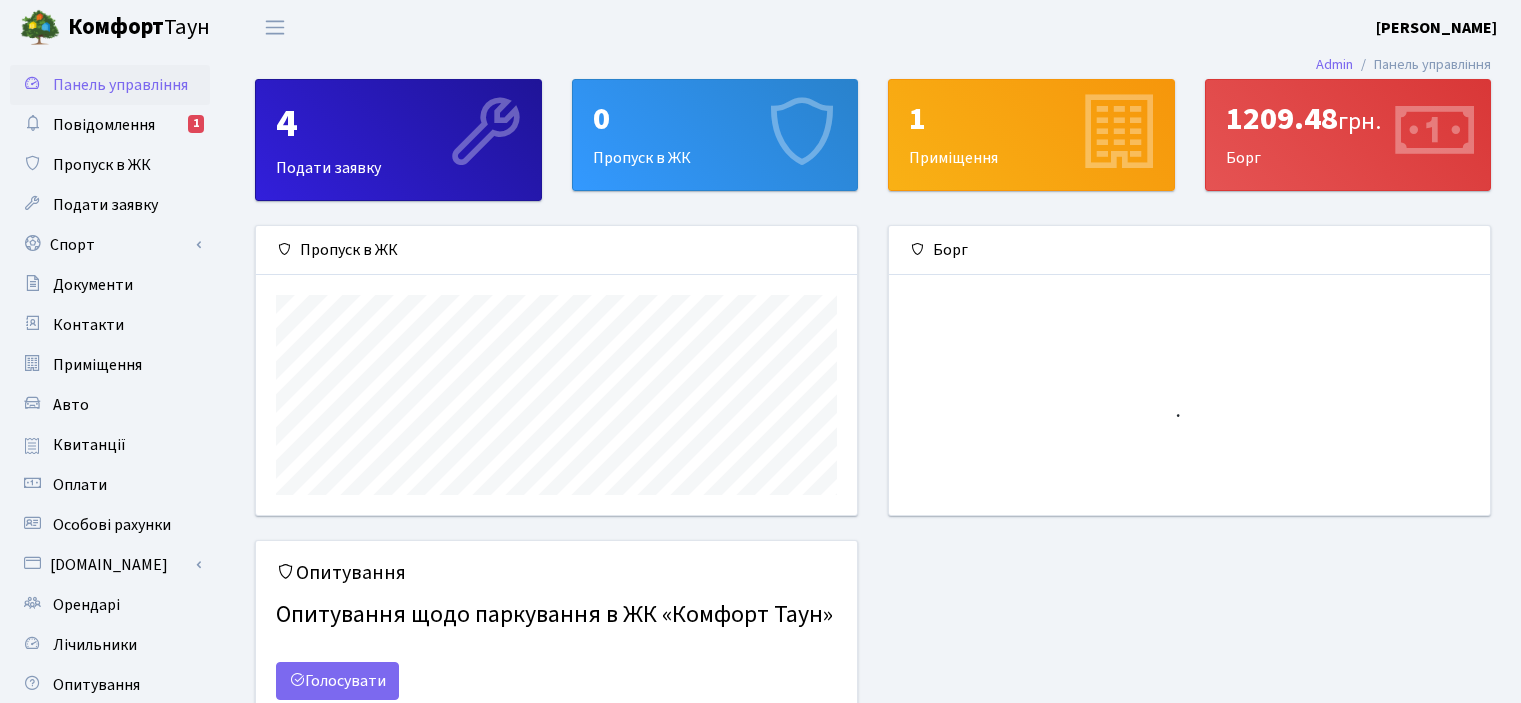 scroll, scrollTop: 0, scrollLeft: 0, axis: both 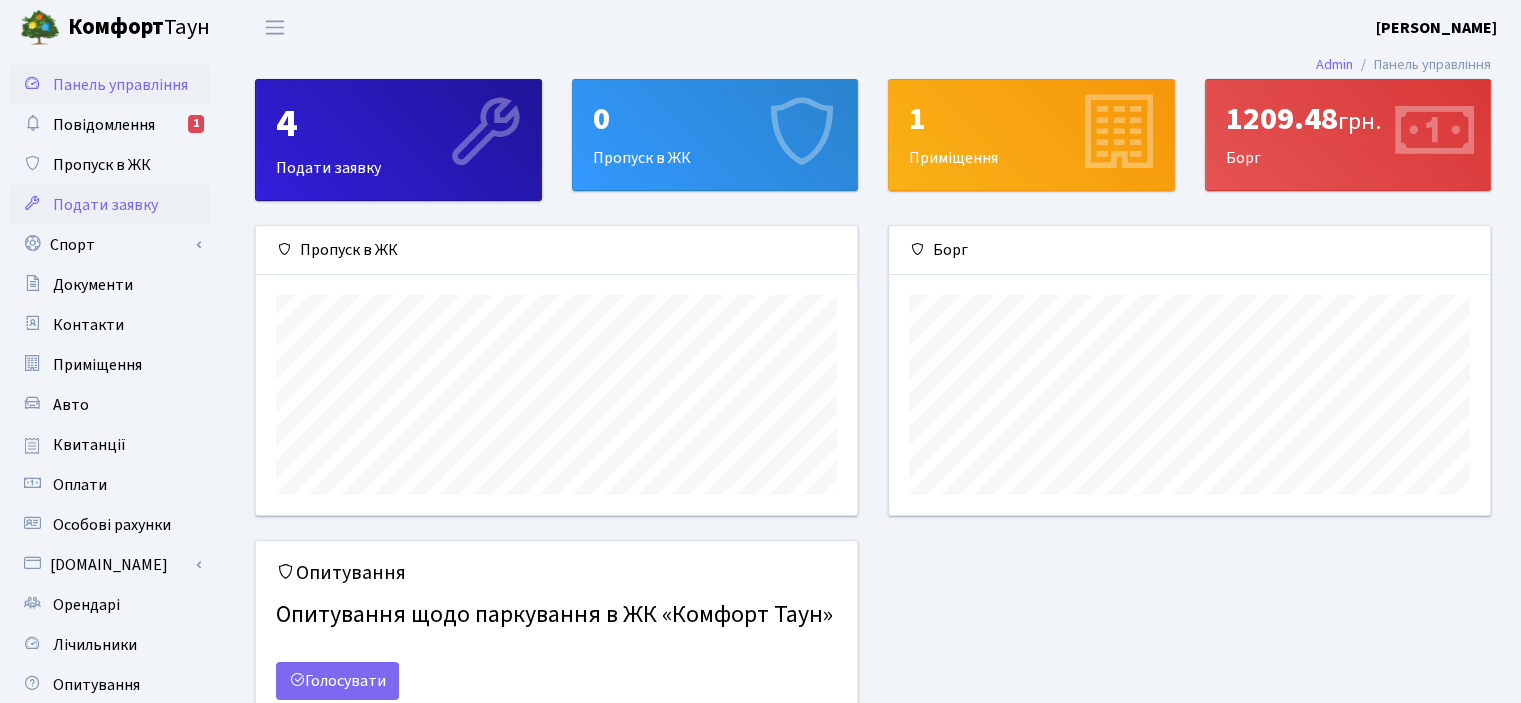 click on "Подати заявку" at bounding box center [105, 205] 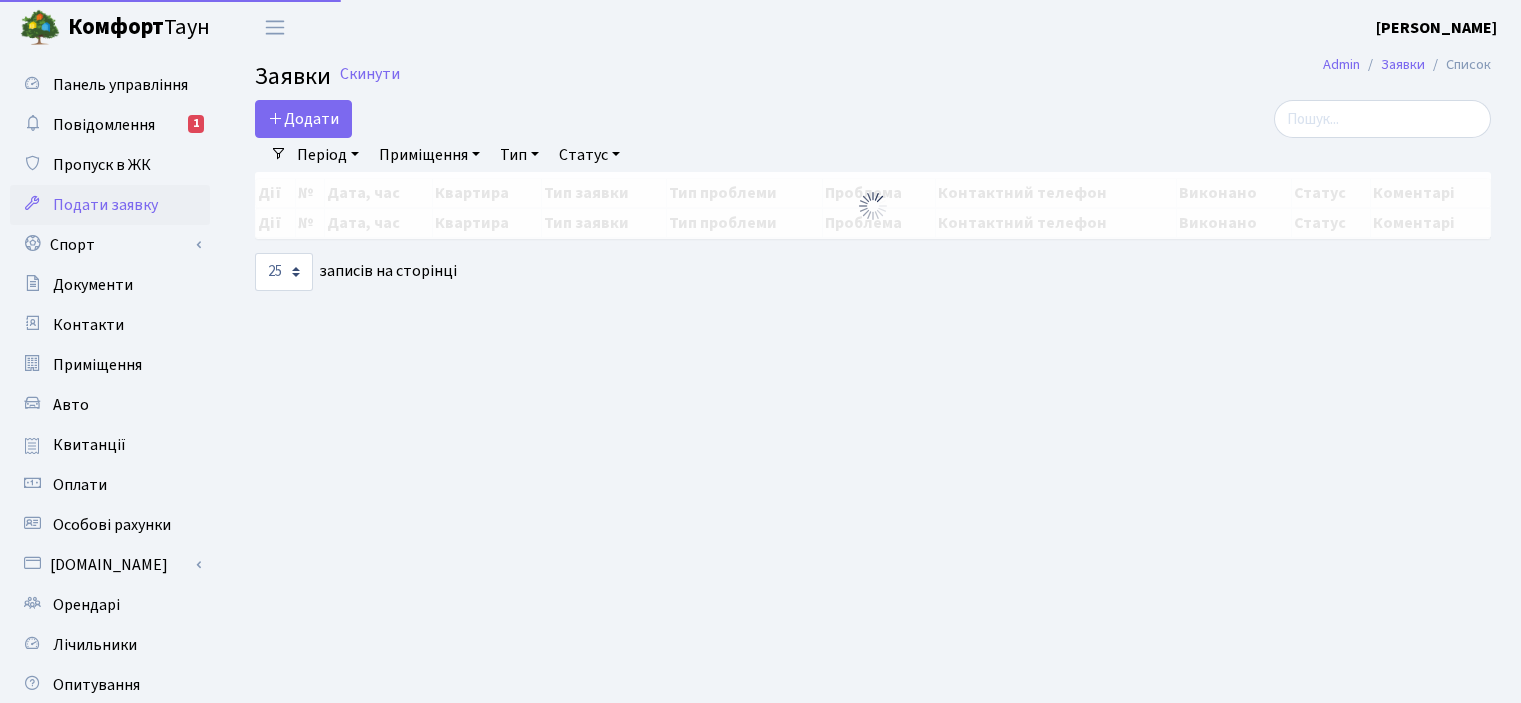 select on "25" 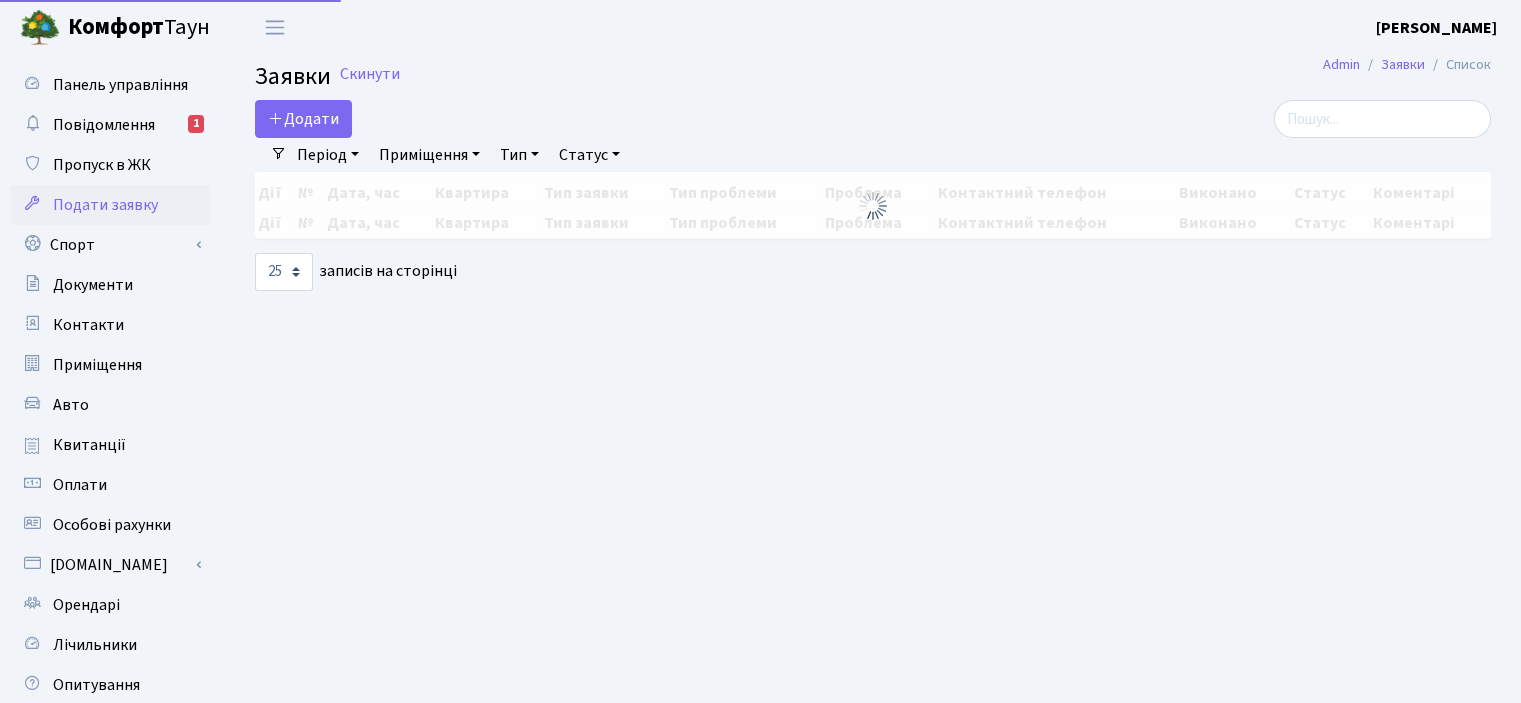 scroll, scrollTop: 0, scrollLeft: 0, axis: both 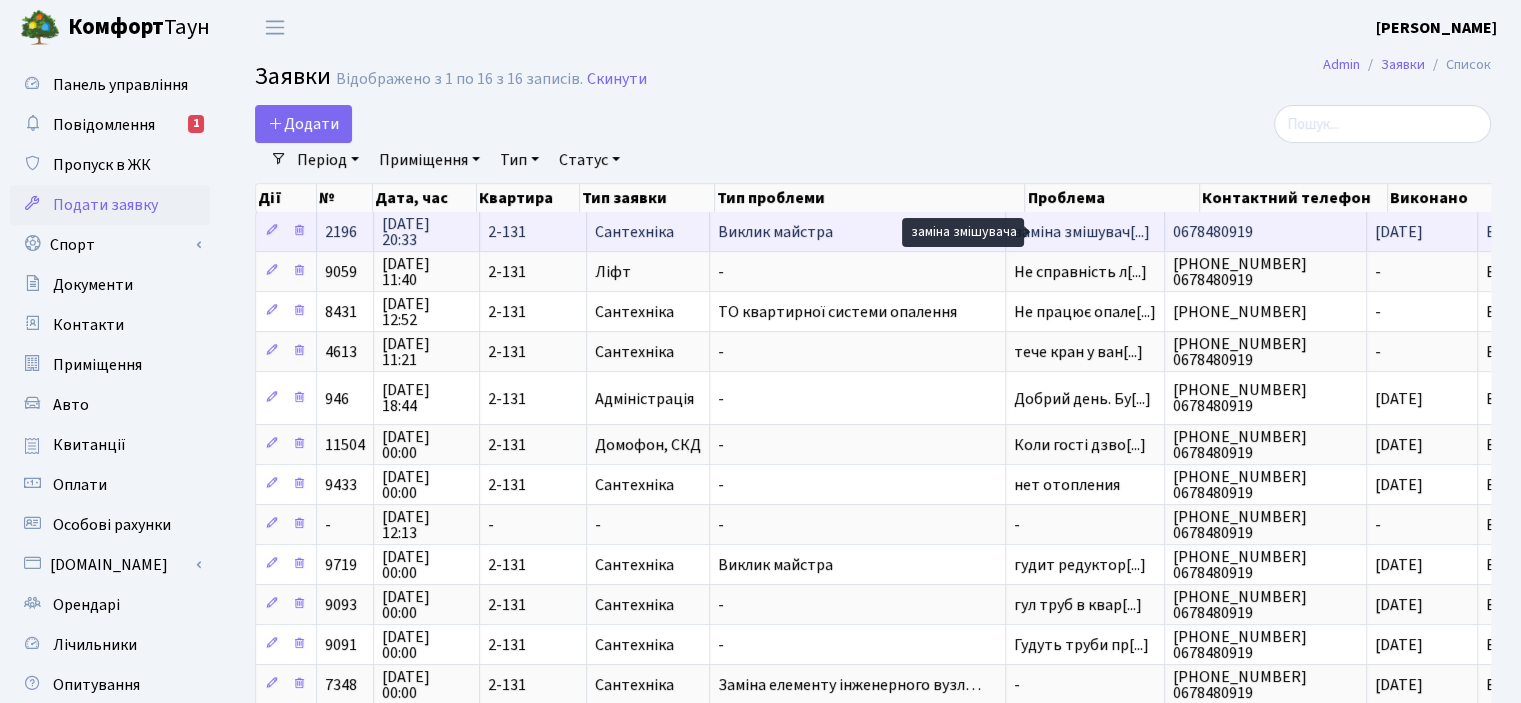 click on "заміна змішувач[...]" at bounding box center (1082, 232) 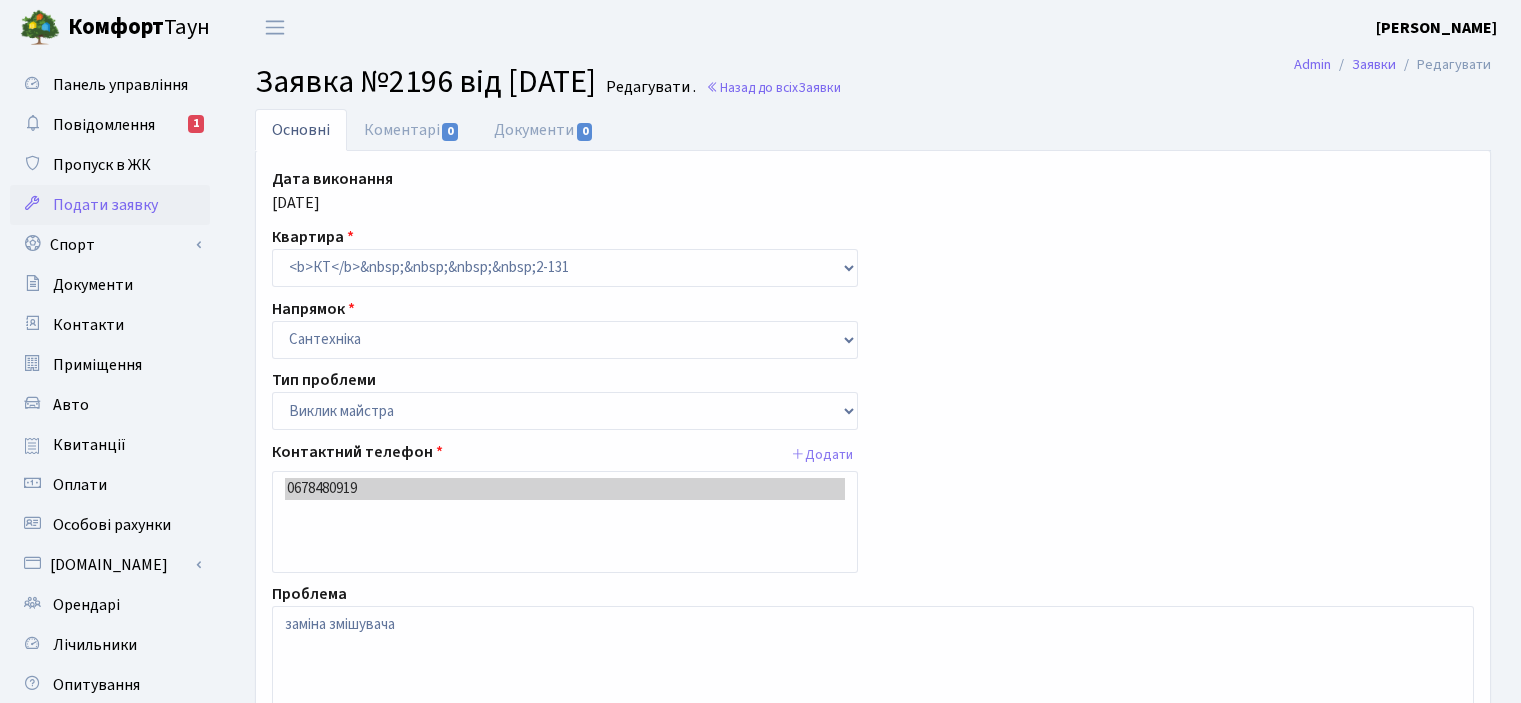 select on "29" 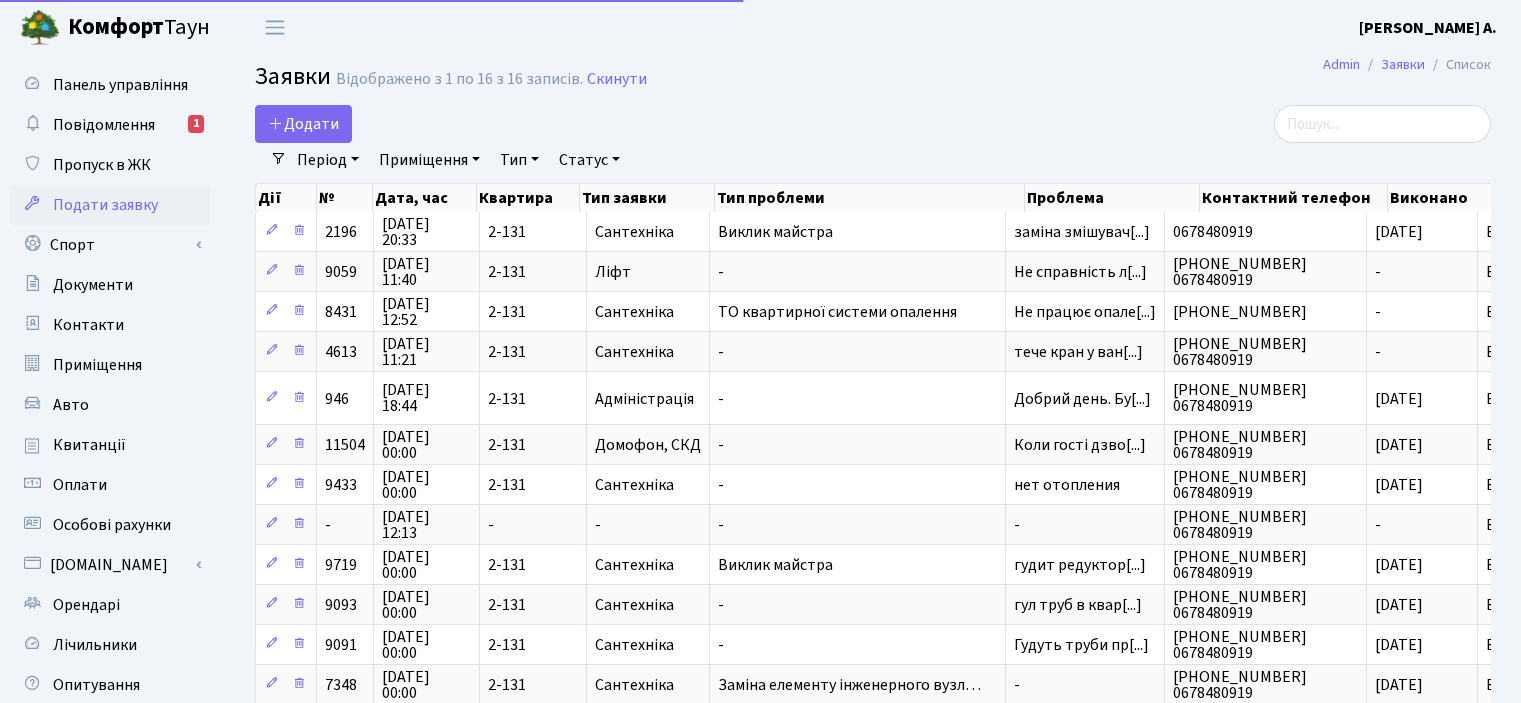 select on "25" 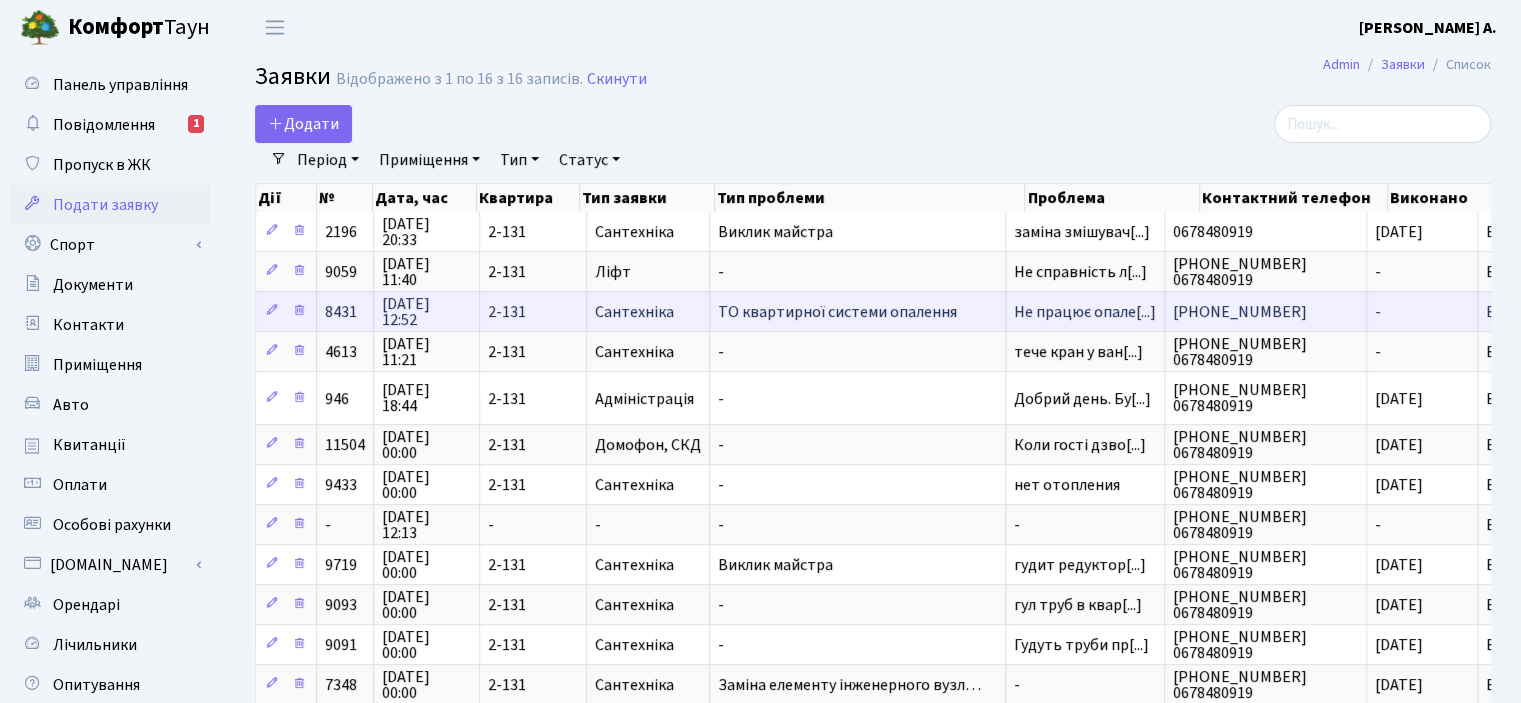 scroll, scrollTop: 3, scrollLeft: 0, axis: vertical 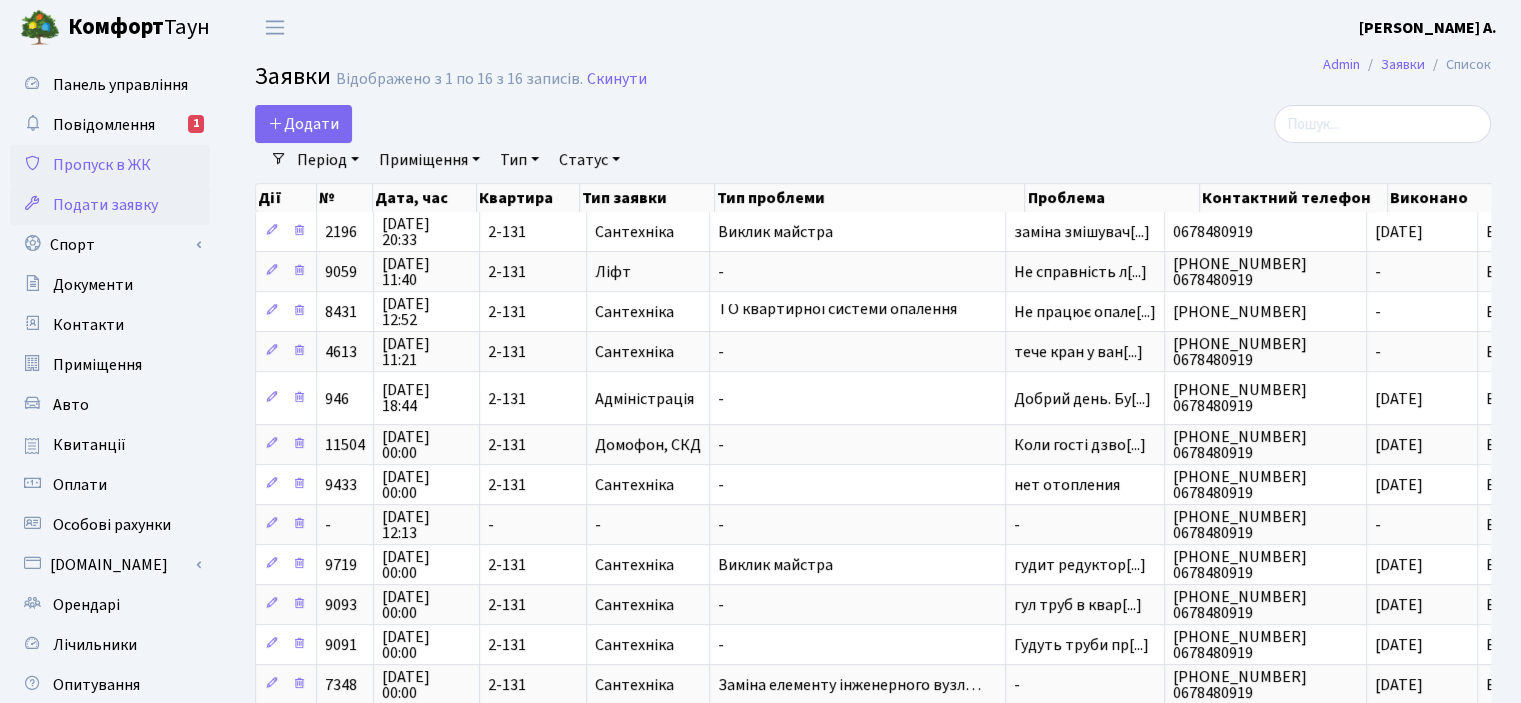 click on "Пропуск в ЖК" at bounding box center (102, 165) 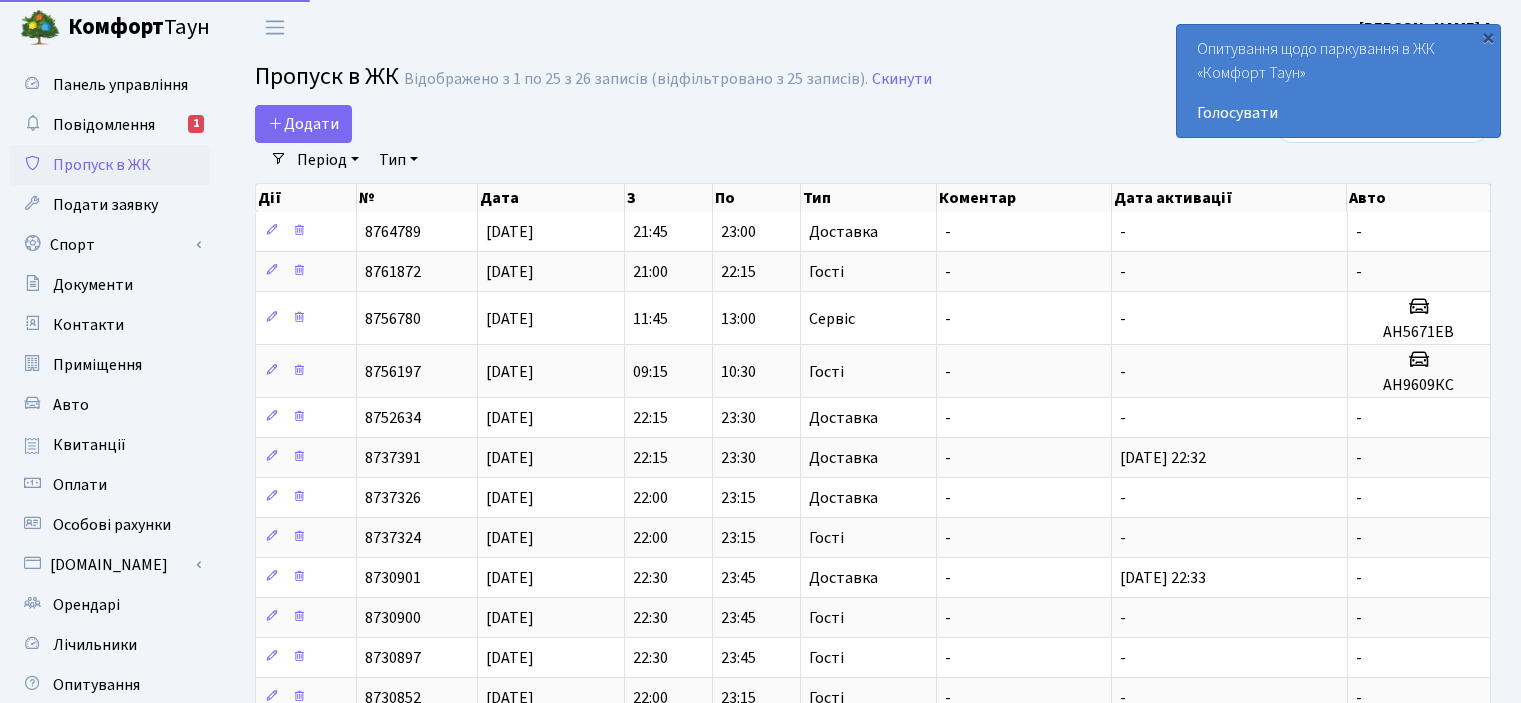 select on "25" 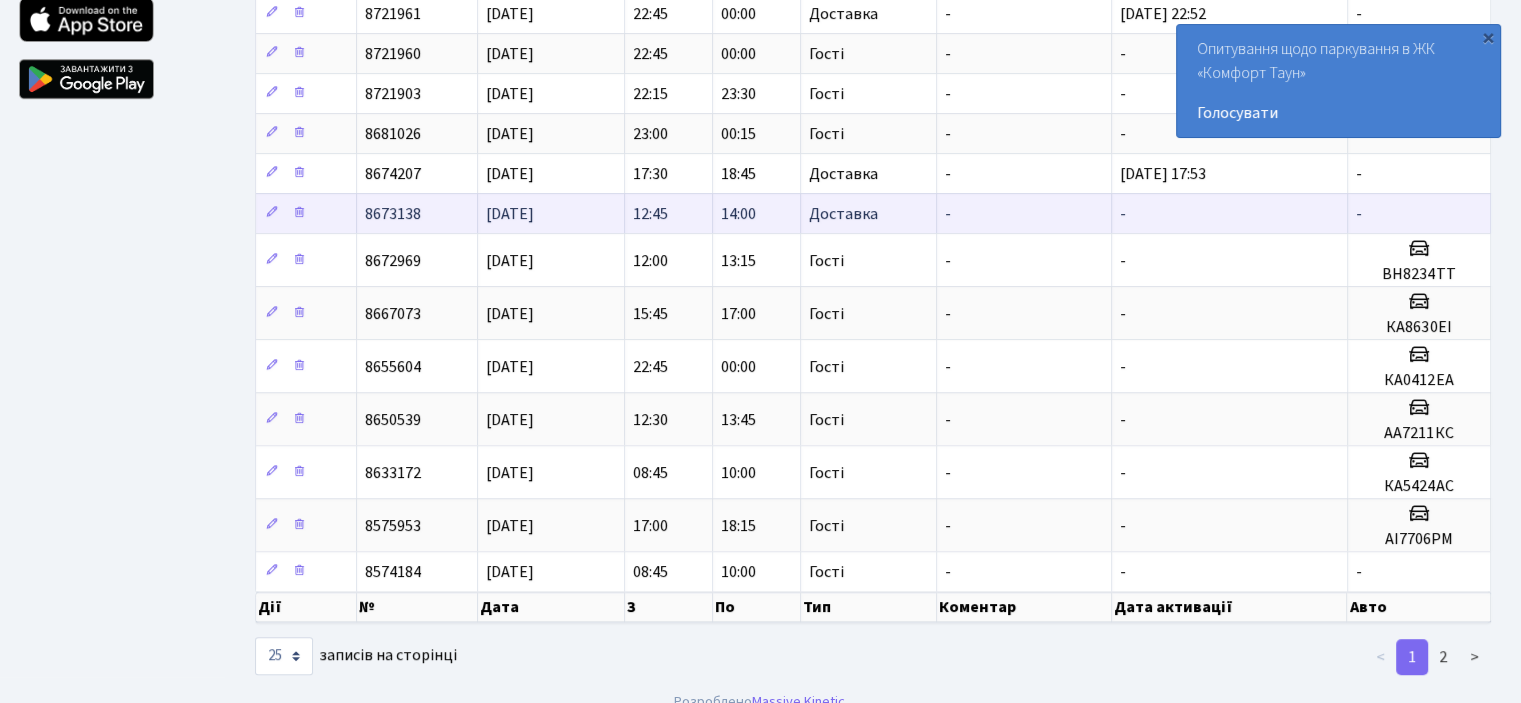 scroll, scrollTop: 736, scrollLeft: 0, axis: vertical 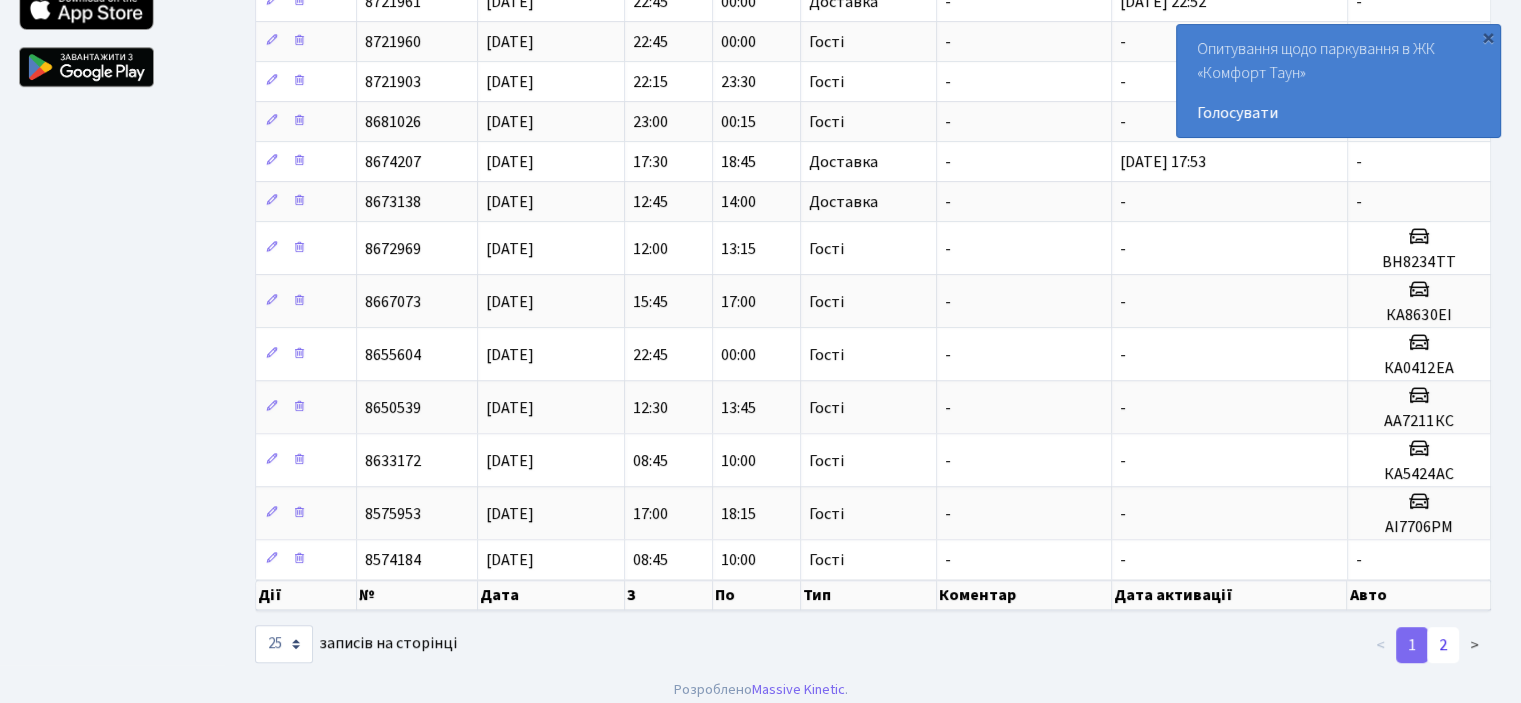 click on "2" at bounding box center [1443, 645] 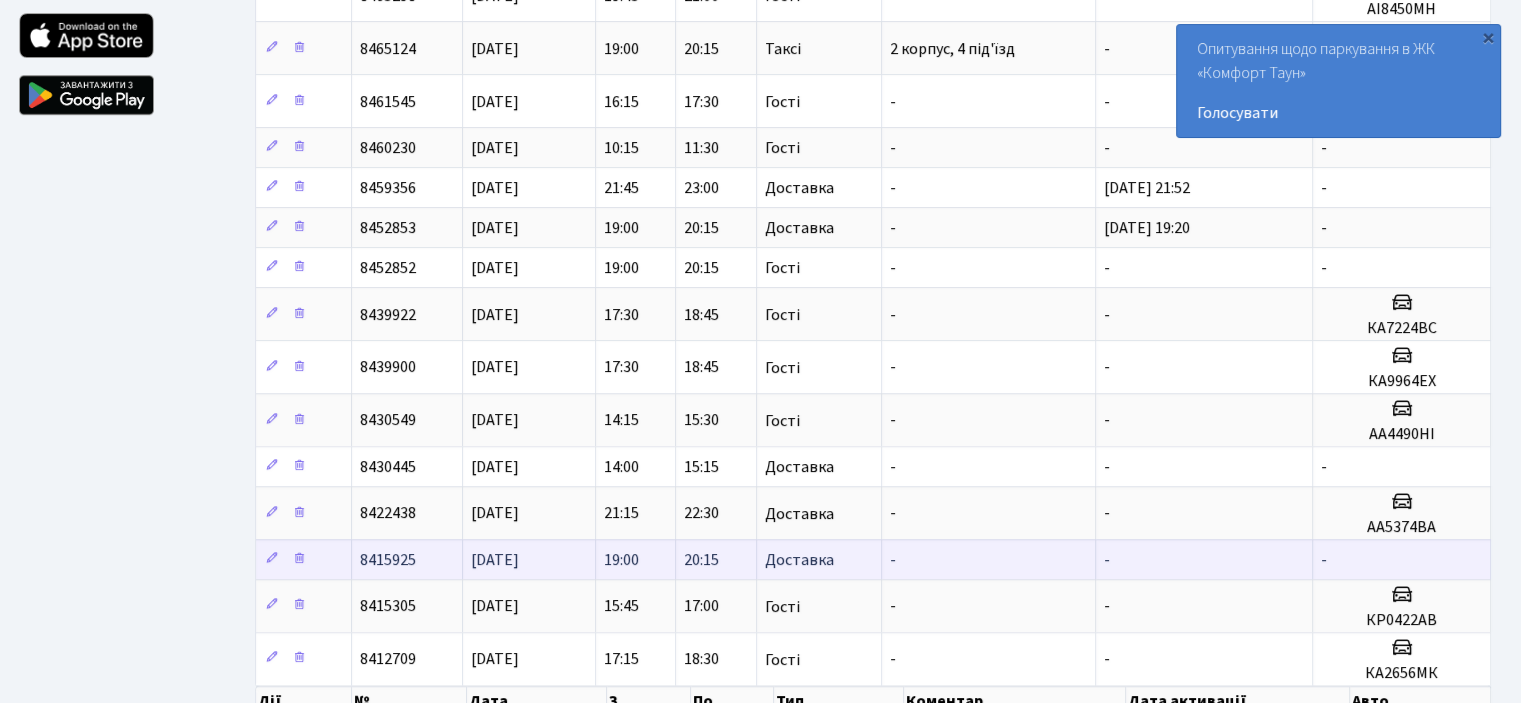 scroll, scrollTop: 816, scrollLeft: 0, axis: vertical 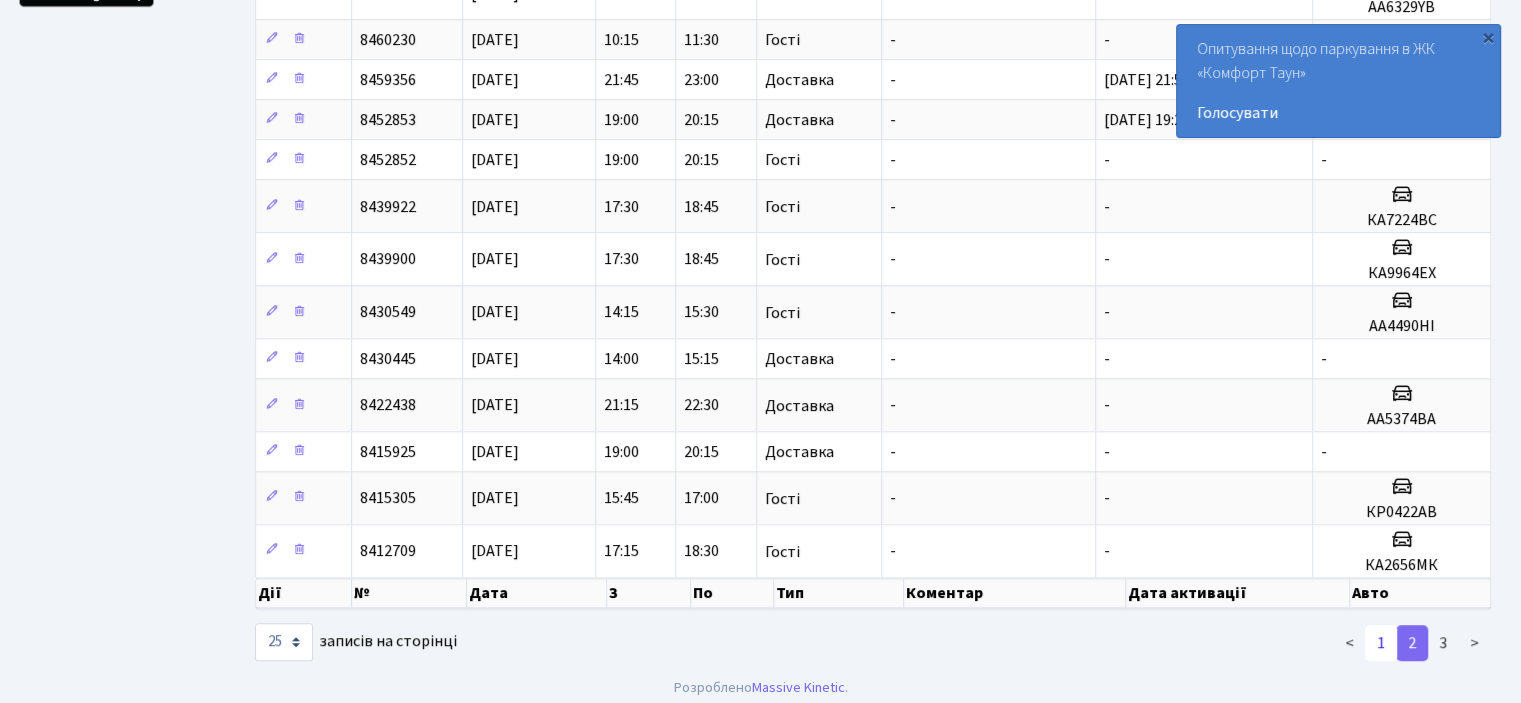 click on "1" at bounding box center (1381, 643) 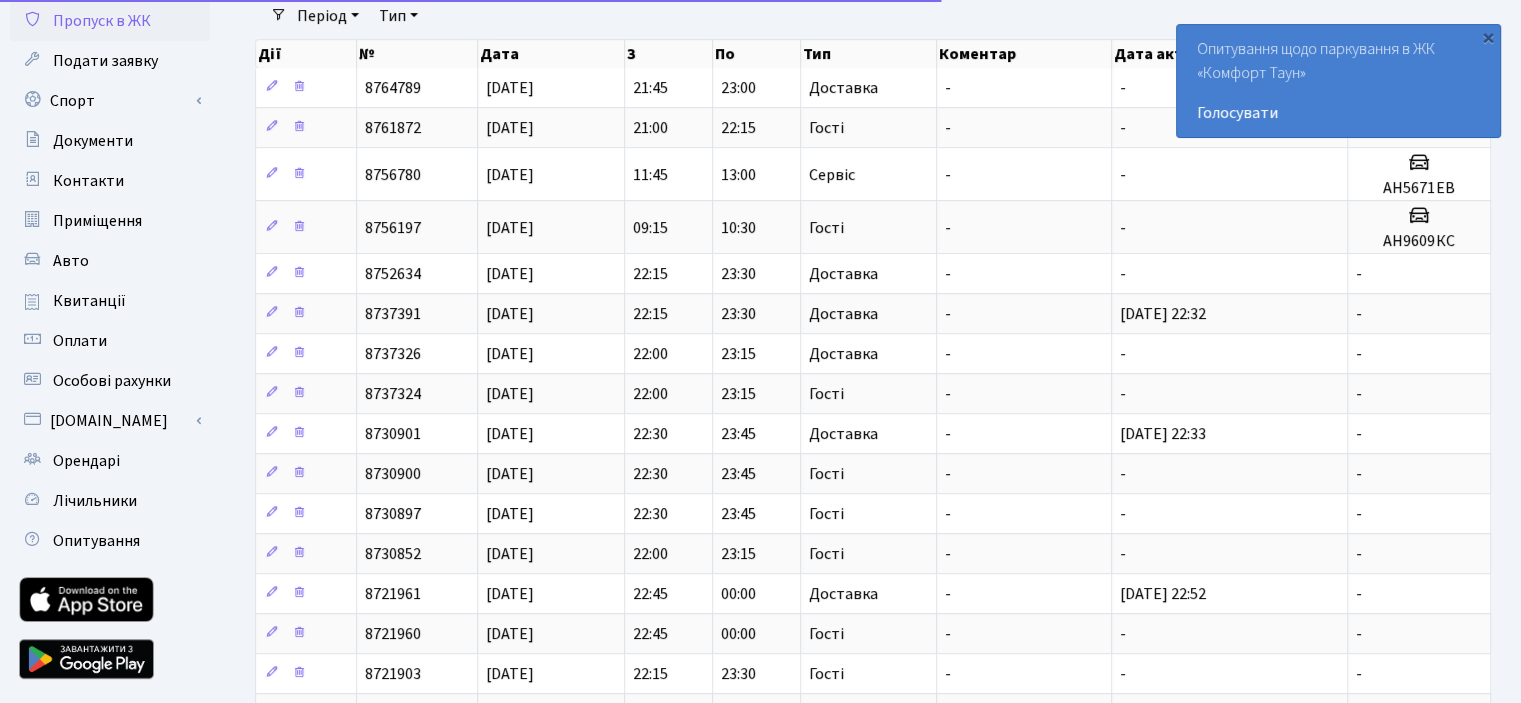 scroll, scrollTop: 0, scrollLeft: 0, axis: both 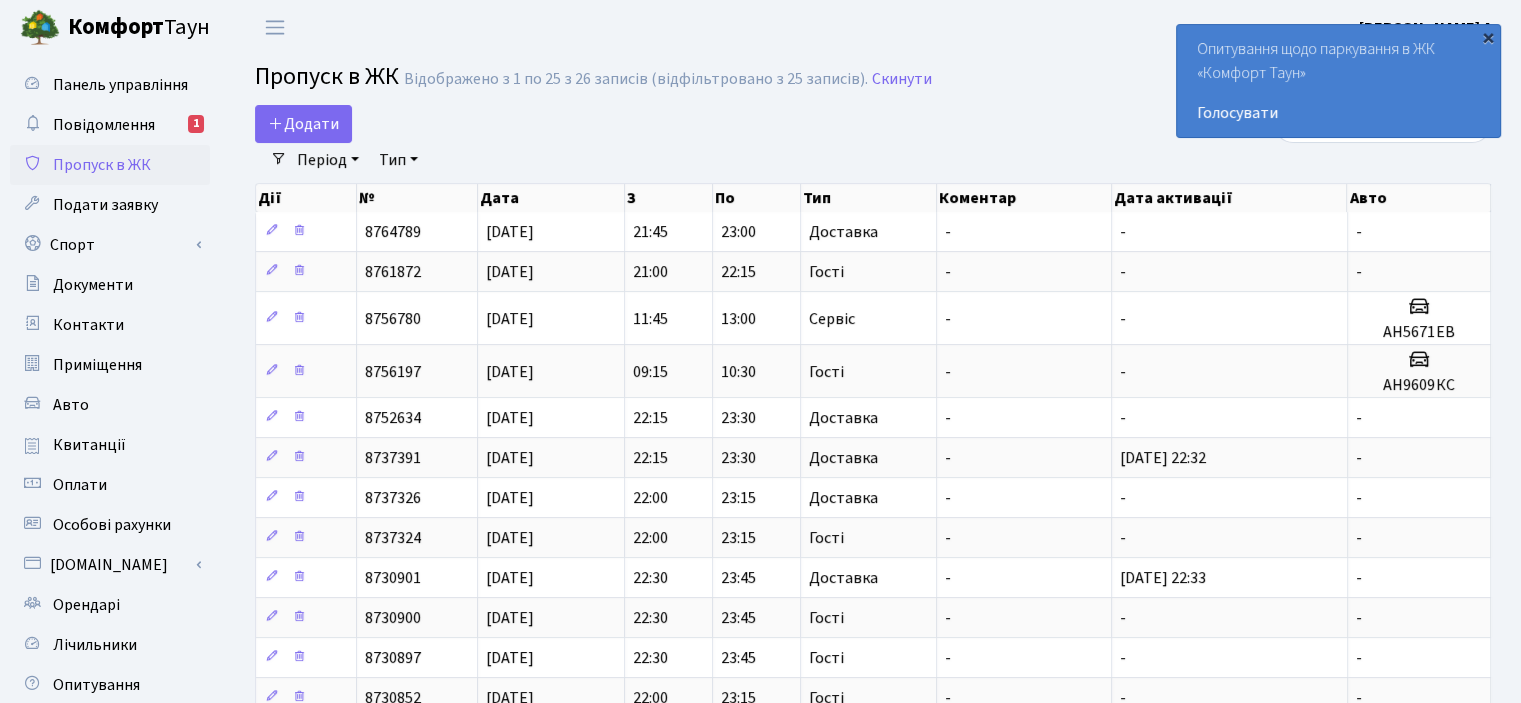 click on "×" at bounding box center (1488, 37) 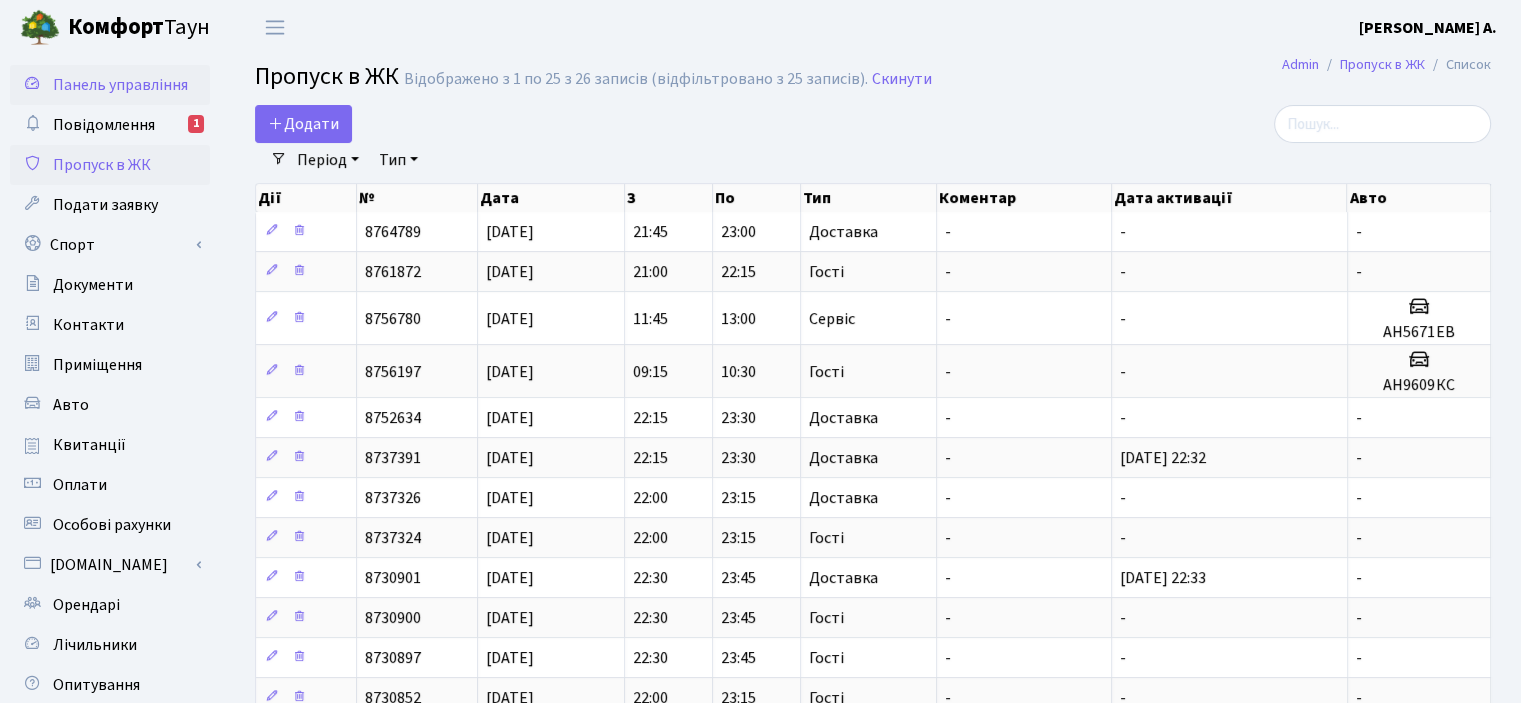 click on "Панель управління" at bounding box center (120, 85) 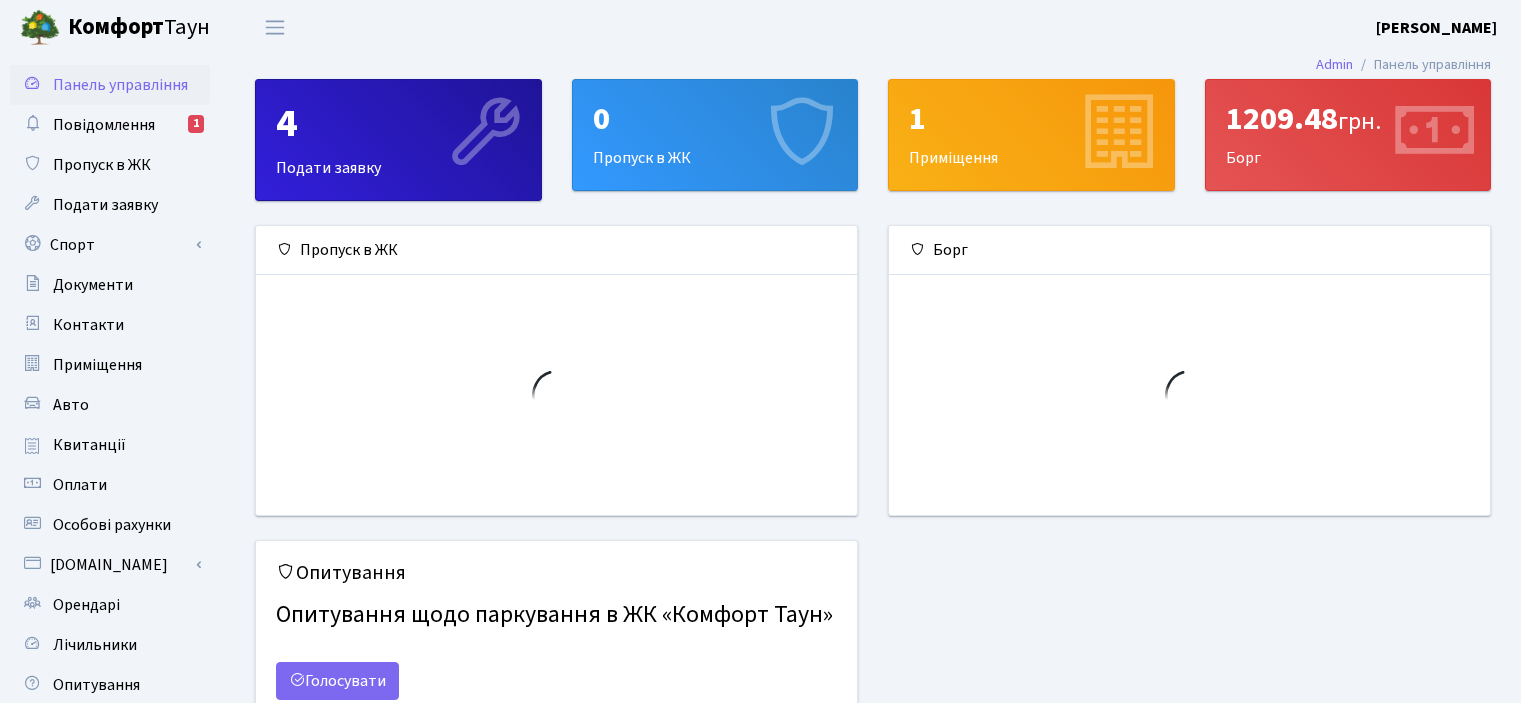 scroll, scrollTop: 0, scrollLeft: 0, axis: both 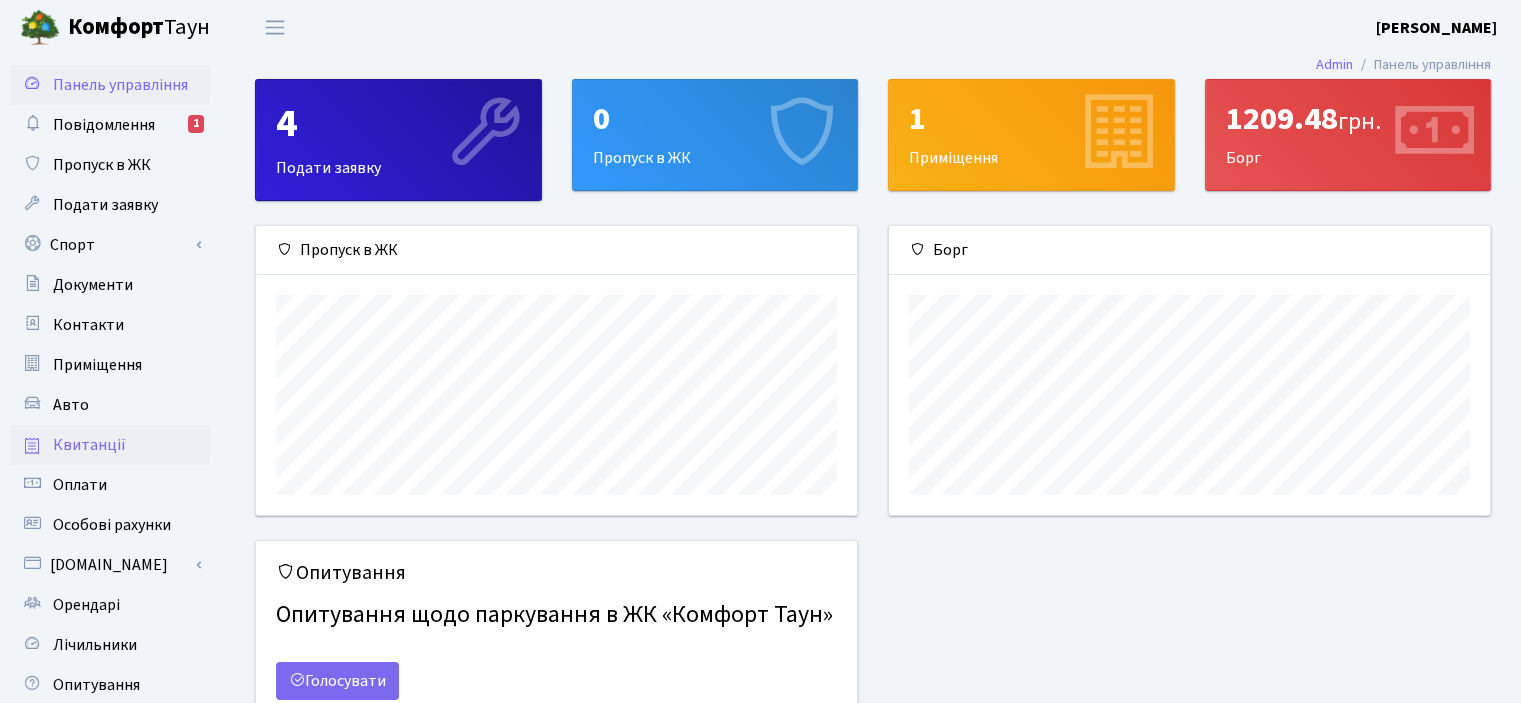 click on "Квитанції" at bounding box center [89, 445] 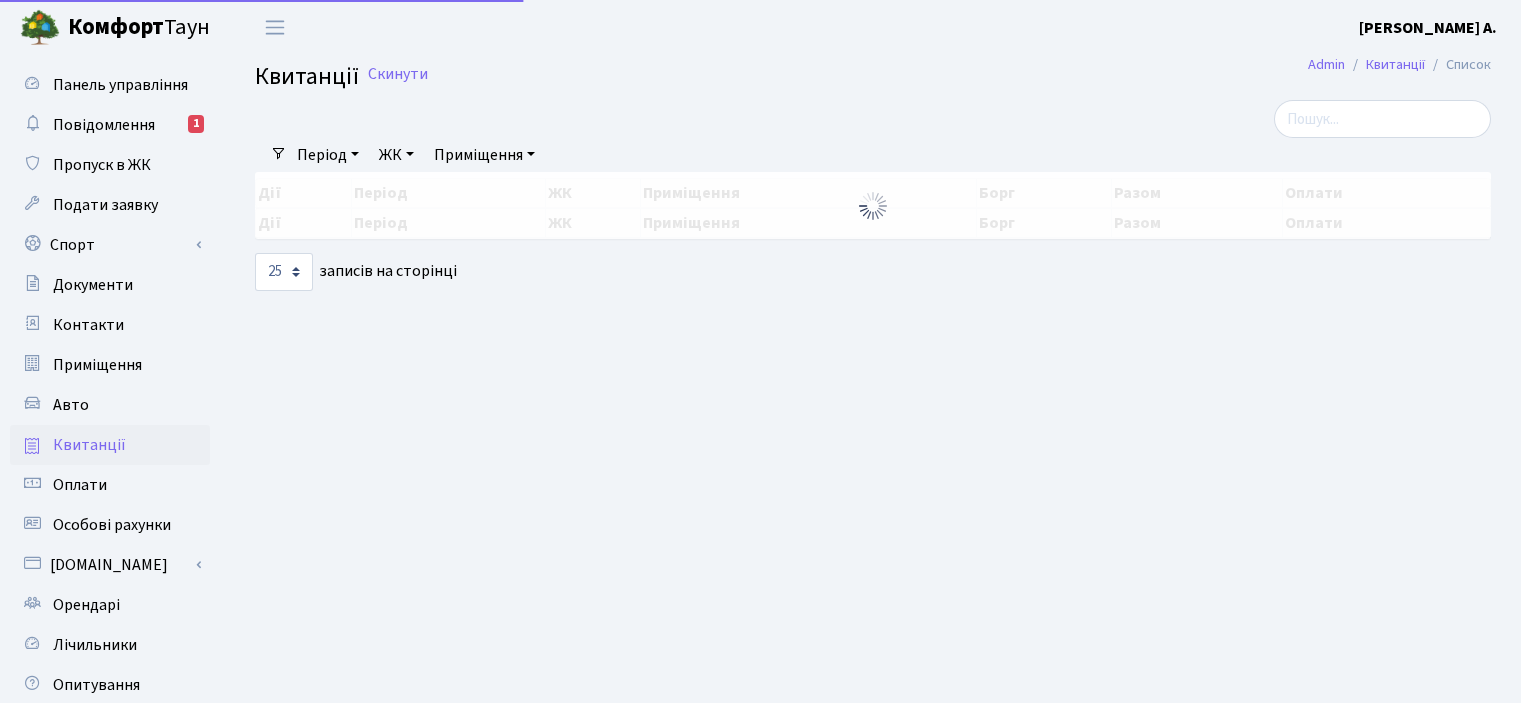 select on "25" 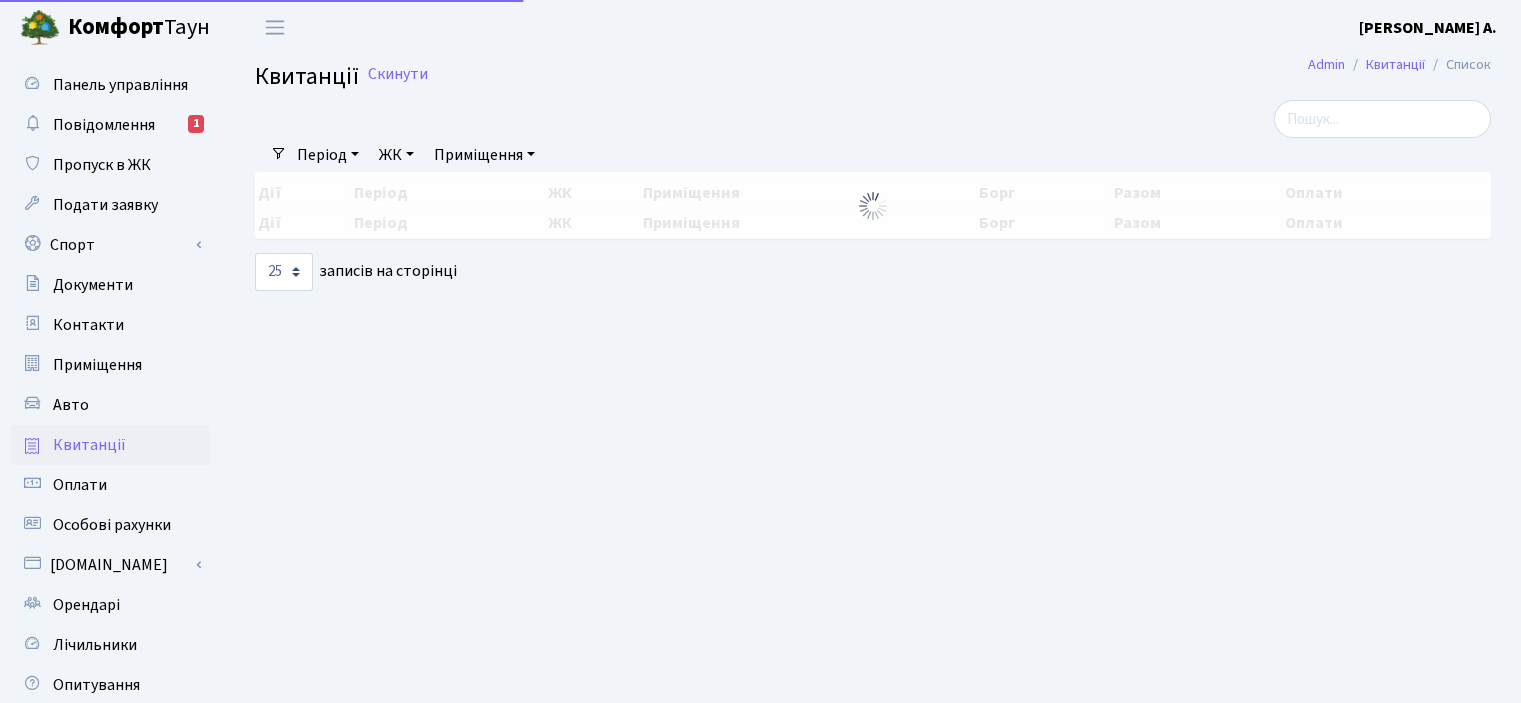 scroll, scrollTop: 0, scrollLeft: 0, axis: both 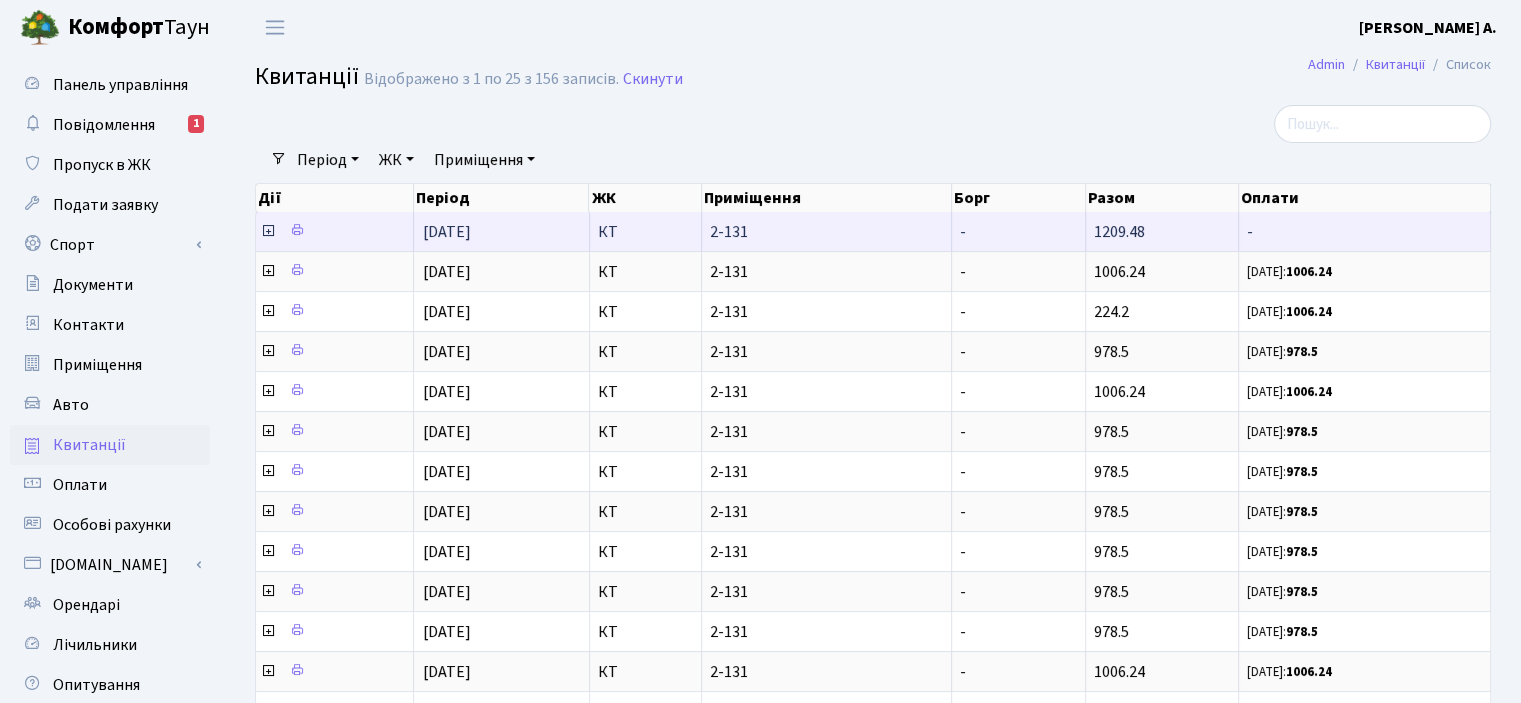 click at bounding box center [268, 231] 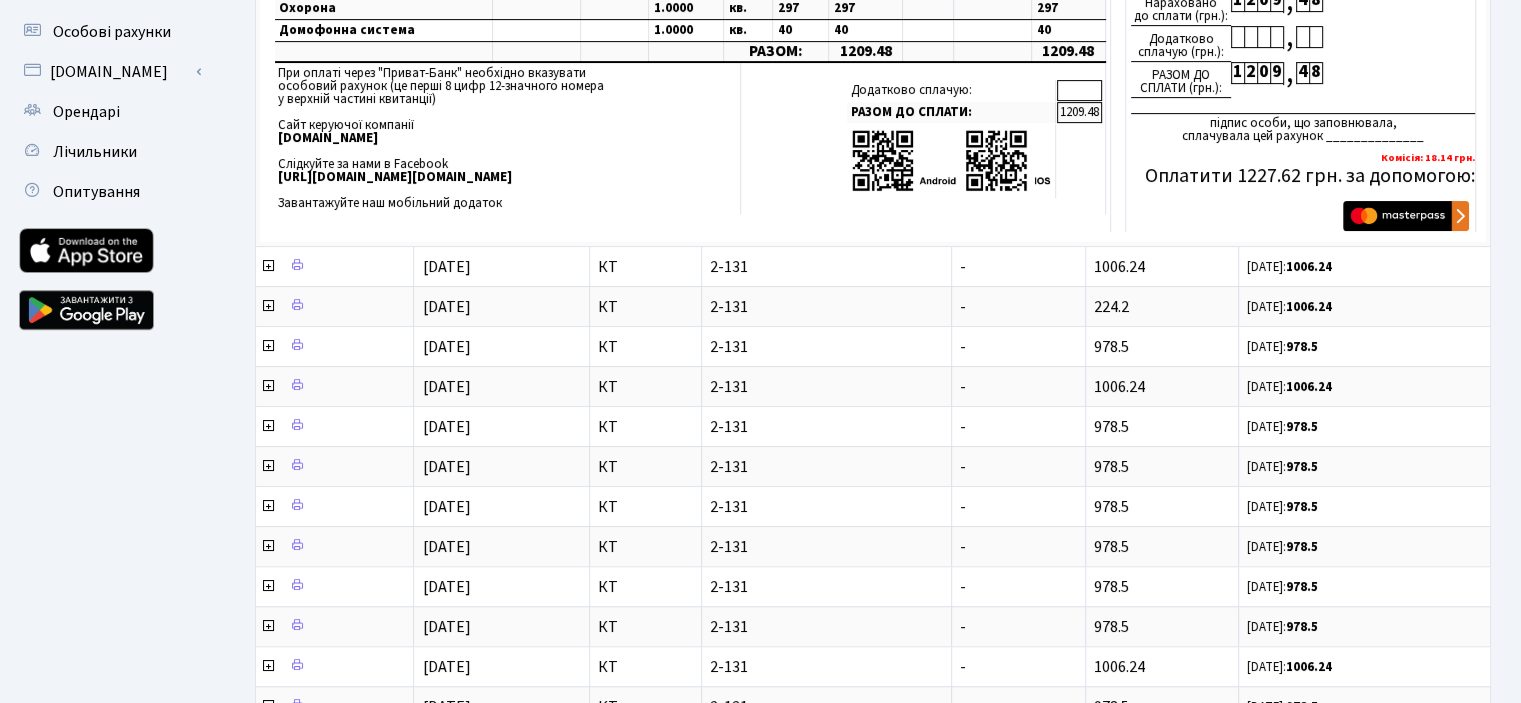 scroll, scrollTop: 500, scrollLeft: 0, axis: vertical 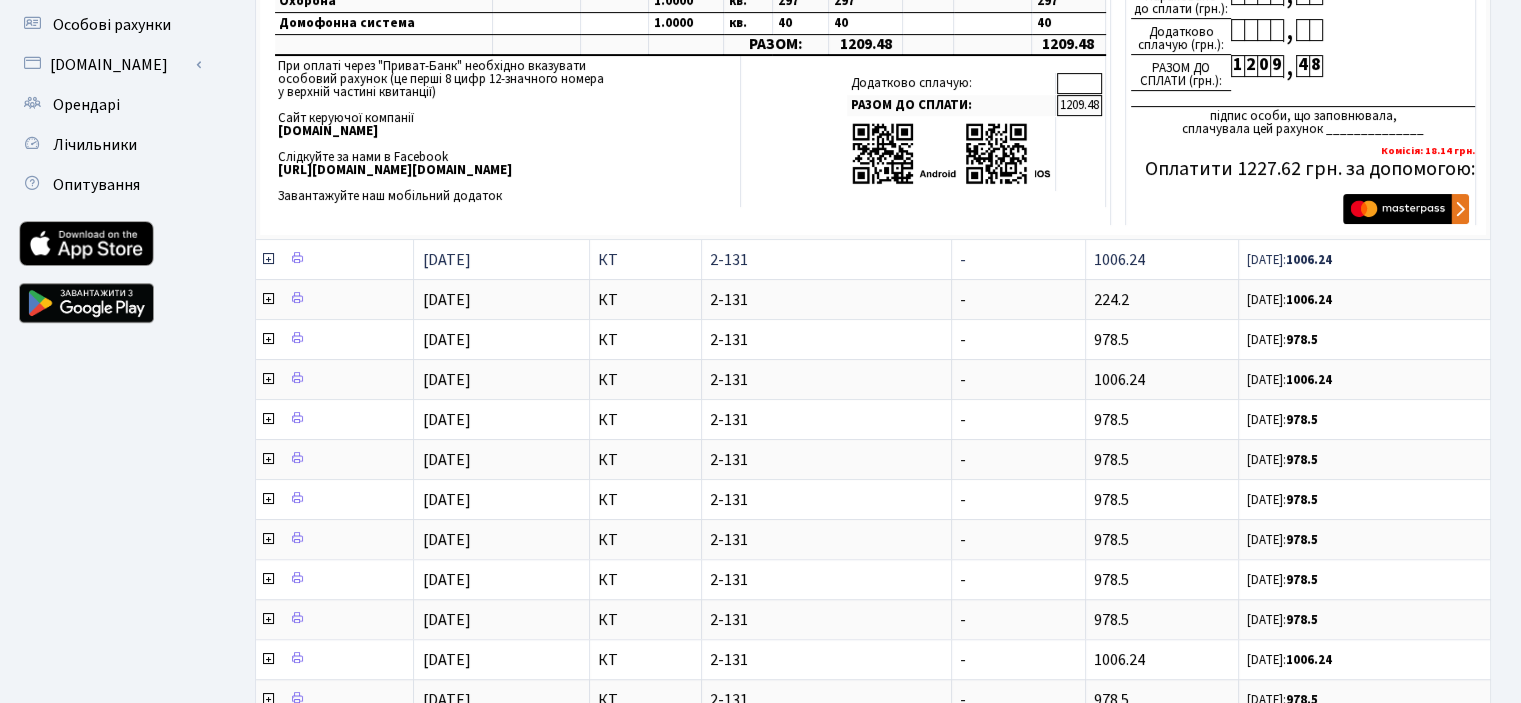 click at bounding box center (268, 259) 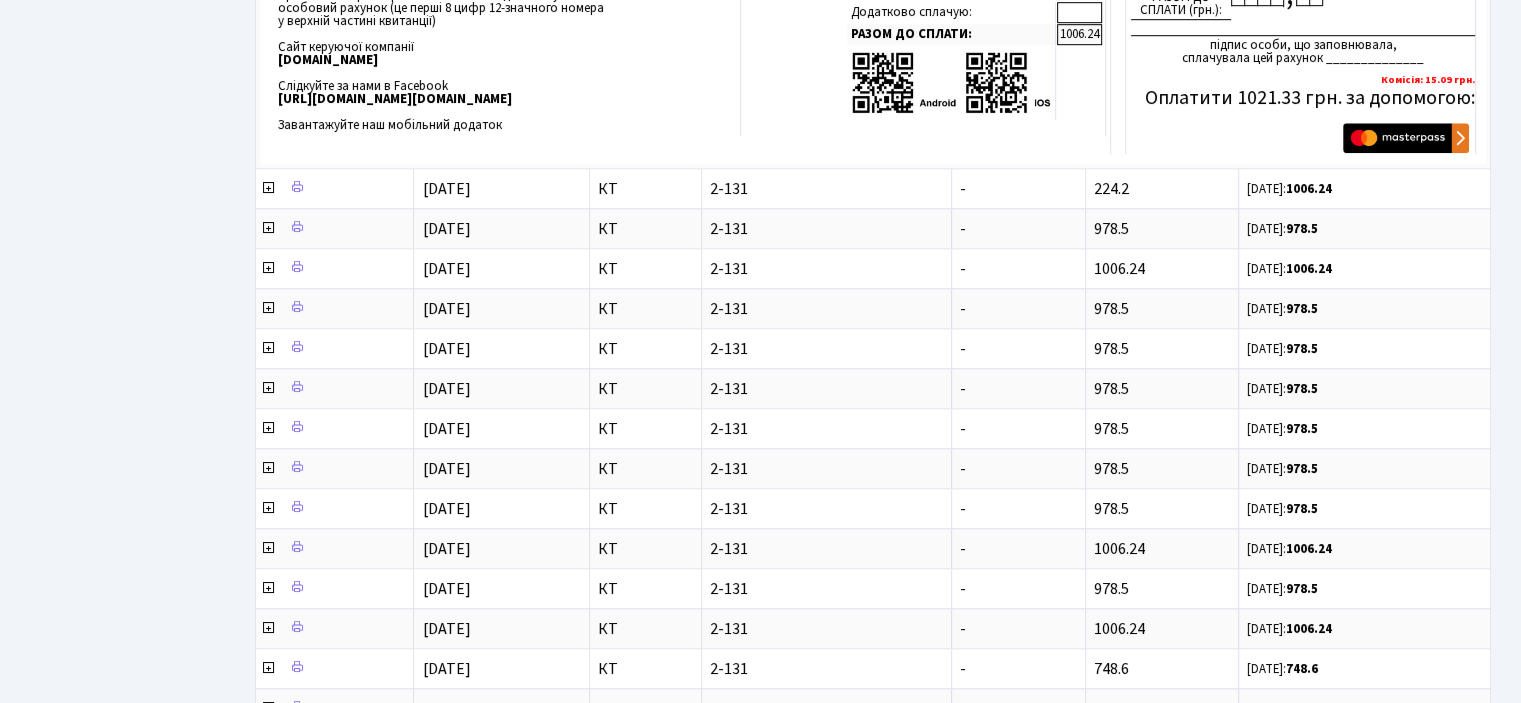 scroll, scrollTop: 1100, scrollLeft: 0, axis: vertical 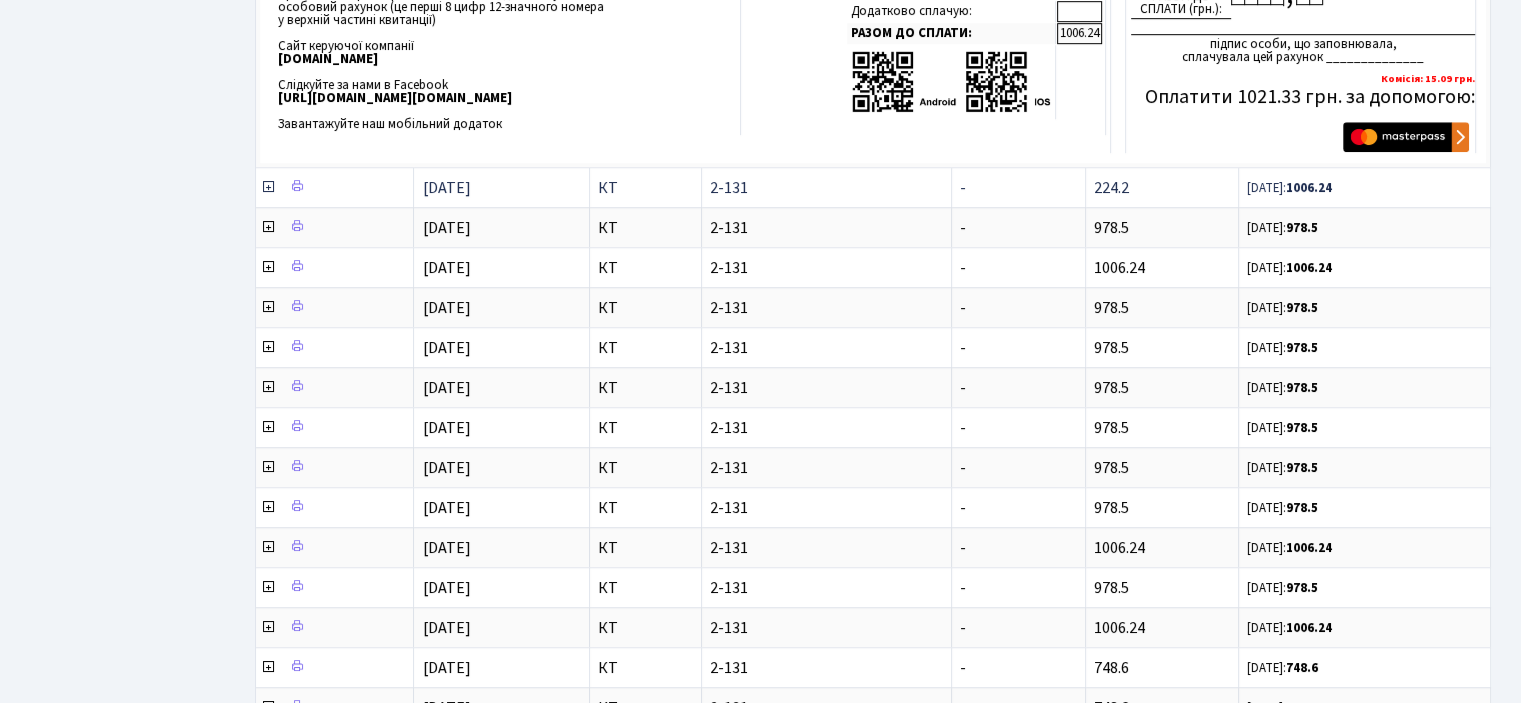 click at bounding box center (268, 187) 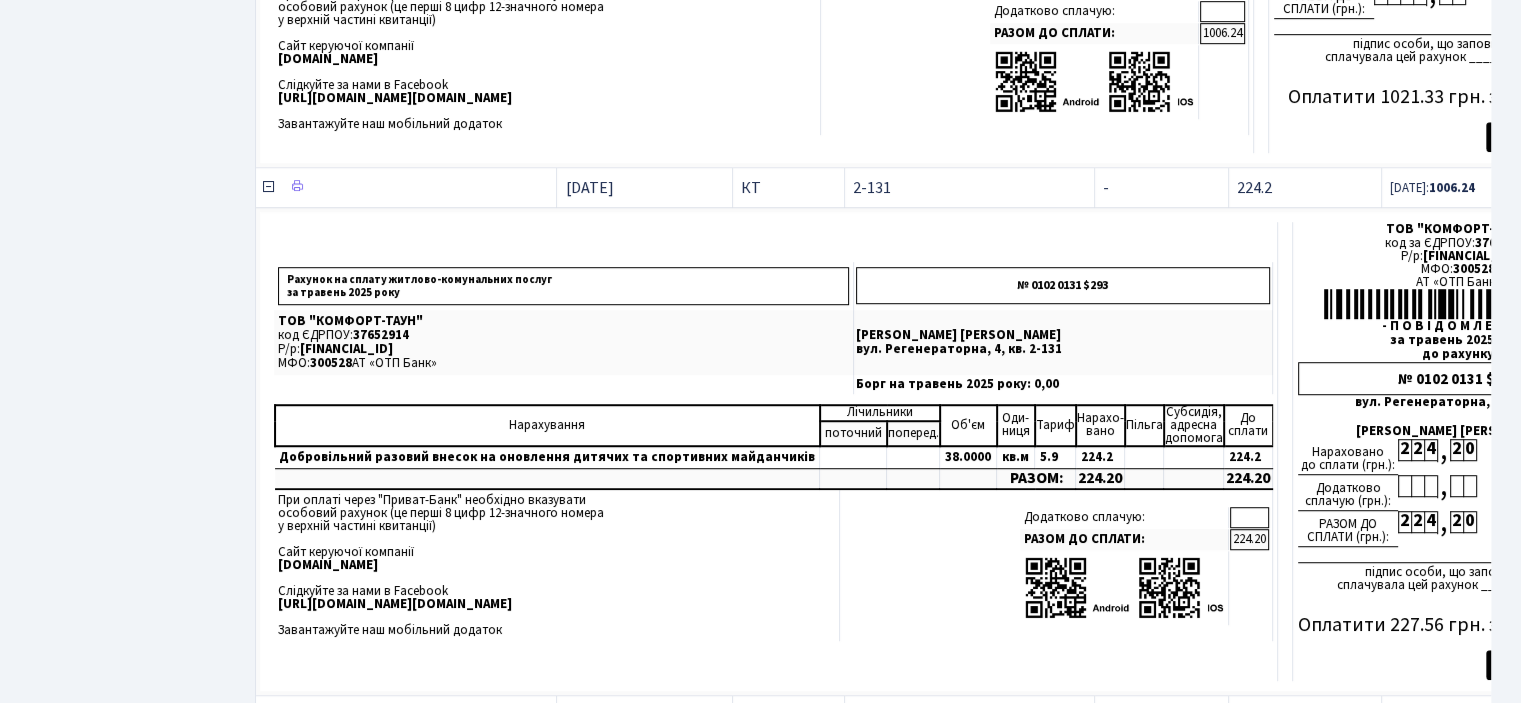 click at bounding box center (268, 187) 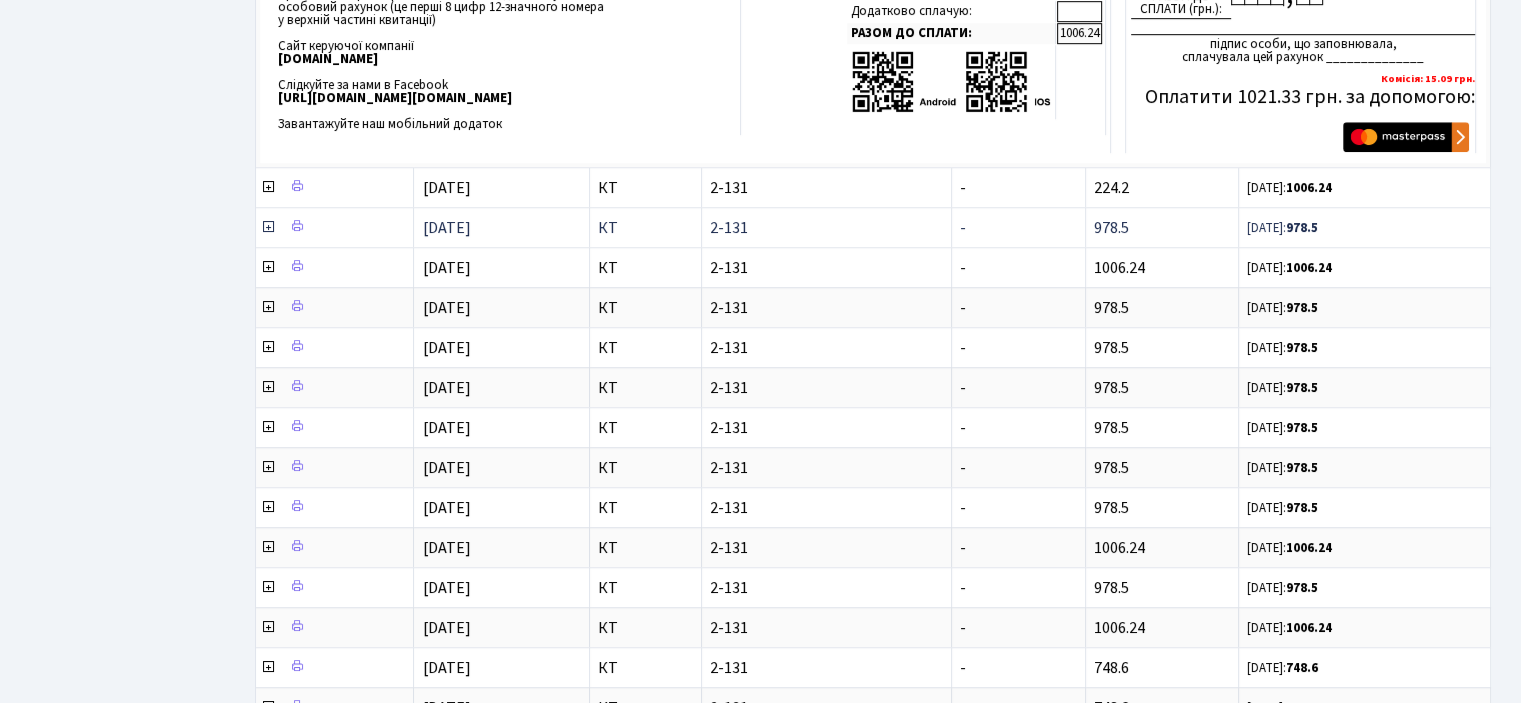 click at bounding box center [268, 227] 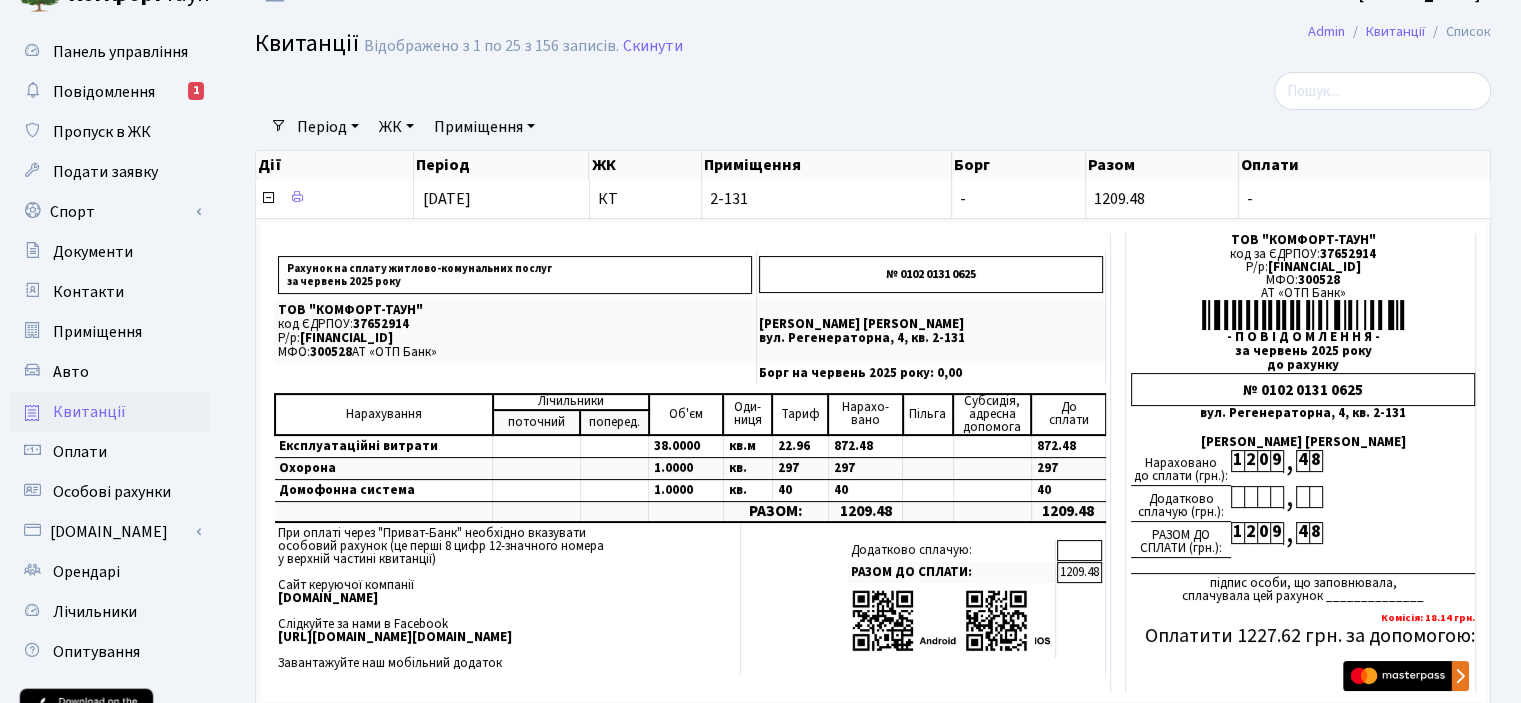 scroll, scrollTop: 0, scrollLeft: 0, axis: both 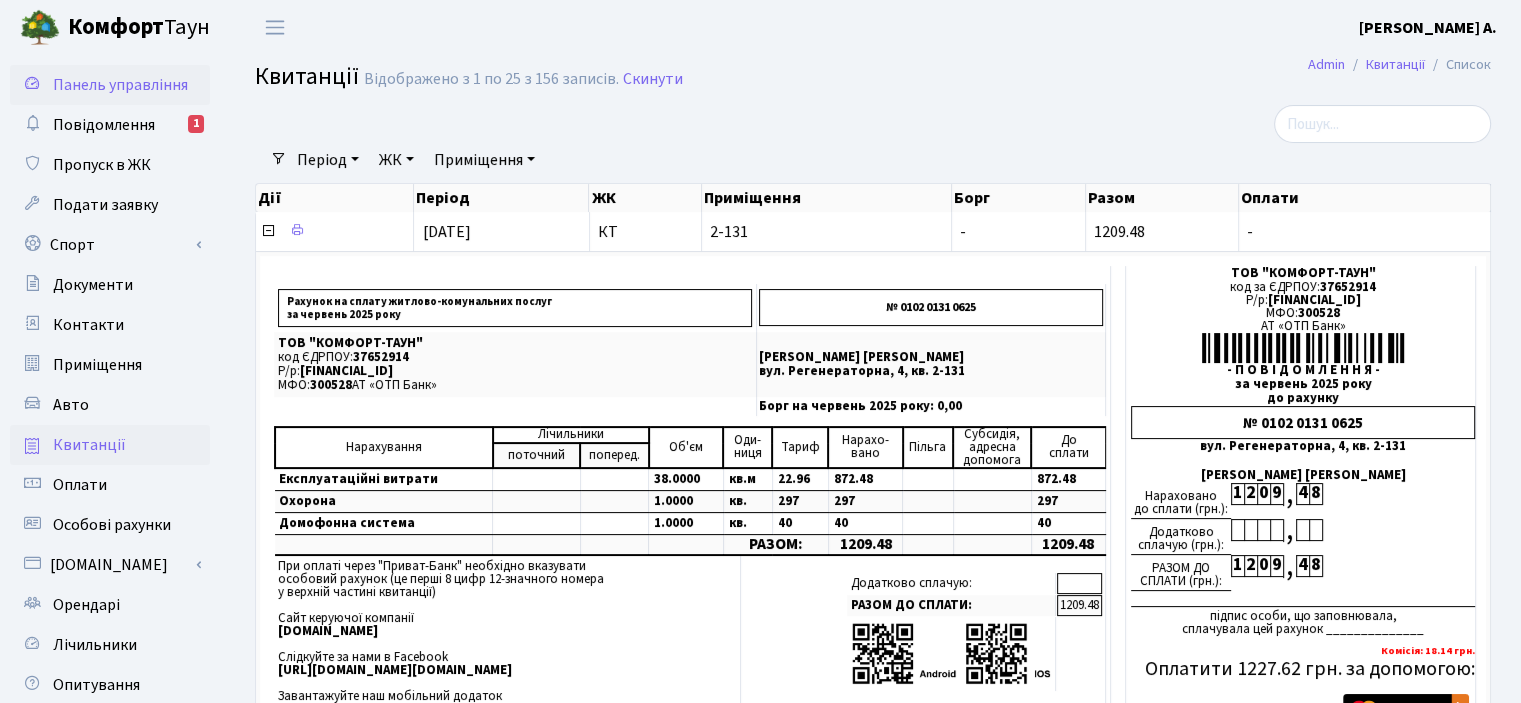 click on "Панель управління" at bounding box center (120, 85) 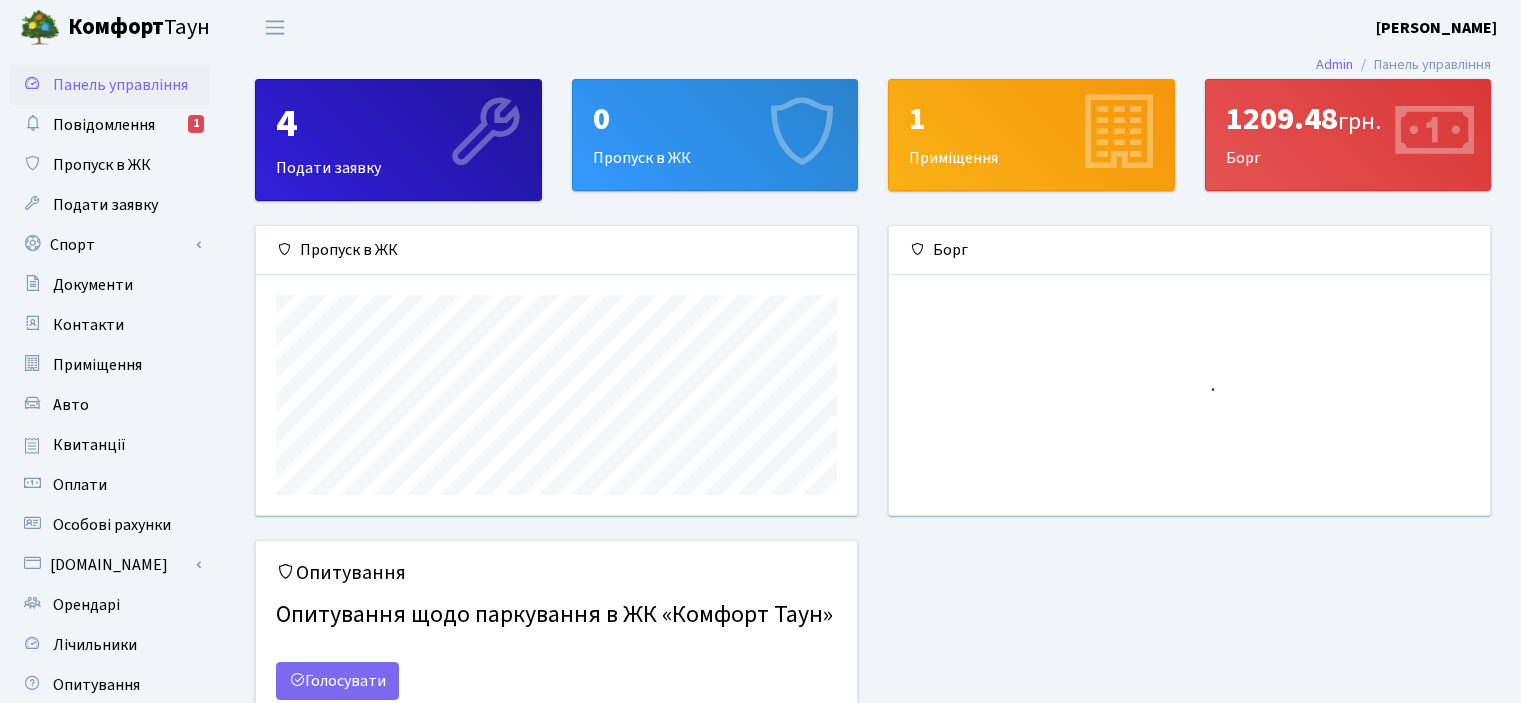 scroll, scrollTop: 0, scrollLeft: 0, axis: both 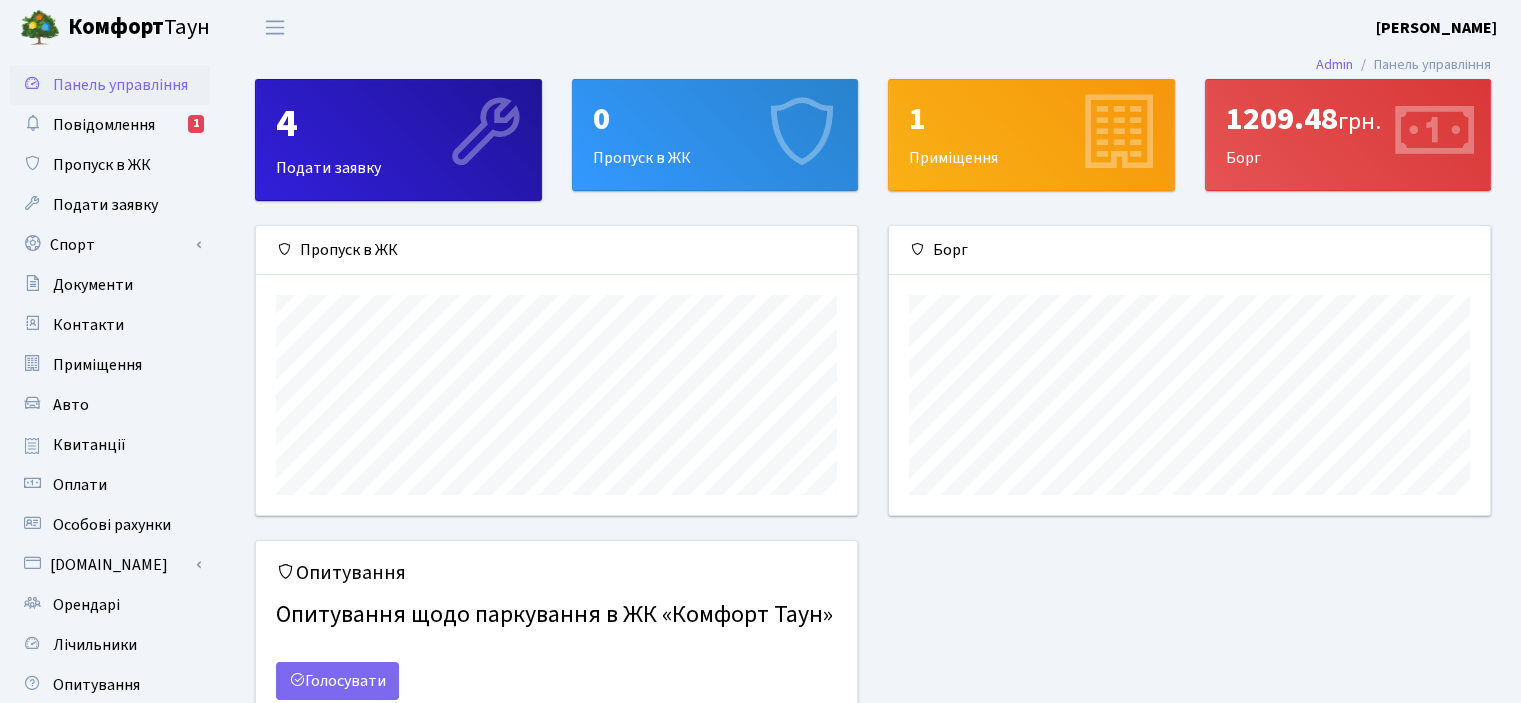 click on "Комфорт  Таун
Цимбалюк О. А.
Мій обліковий запис
Вийти" at bounding box center [760, 27] 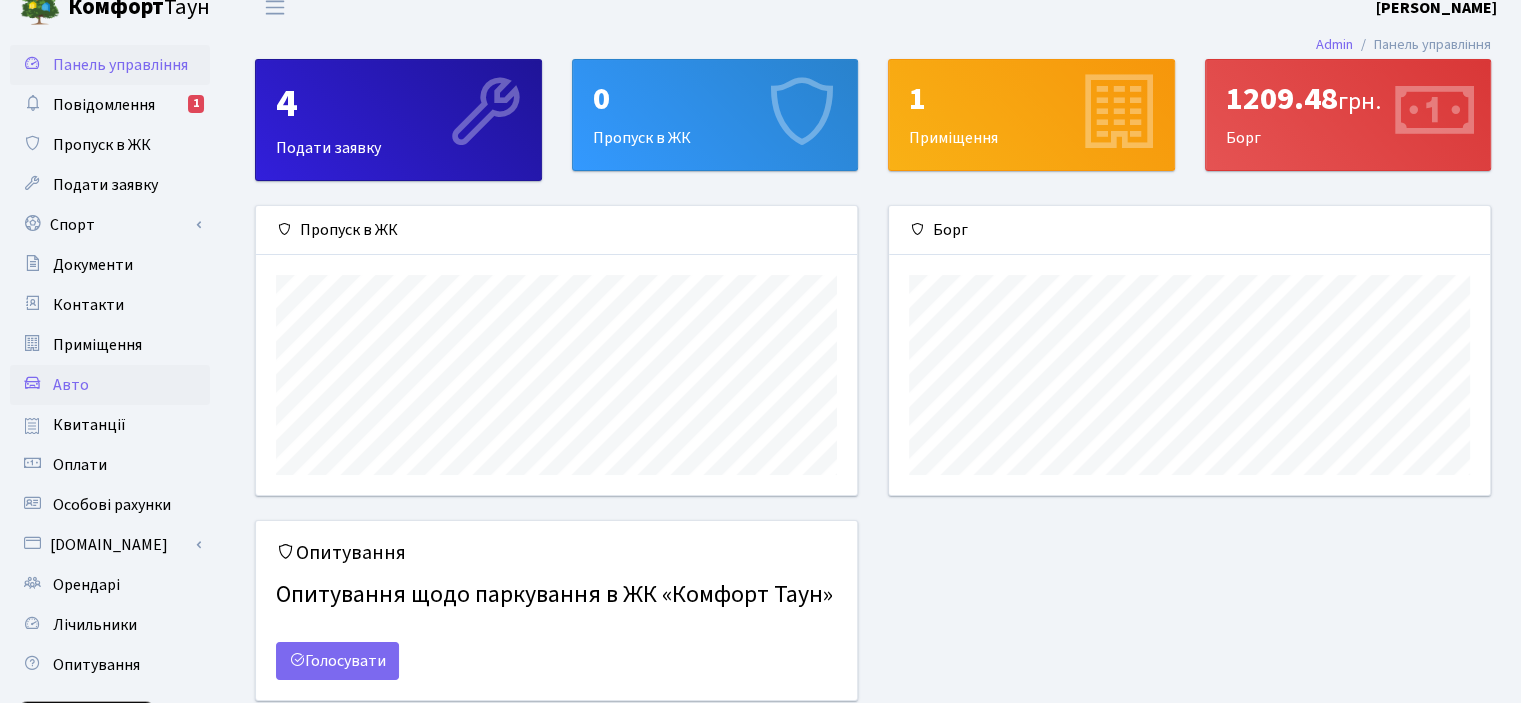 scroll, scrollTop: 0, scrollLeft: 0, axis: both 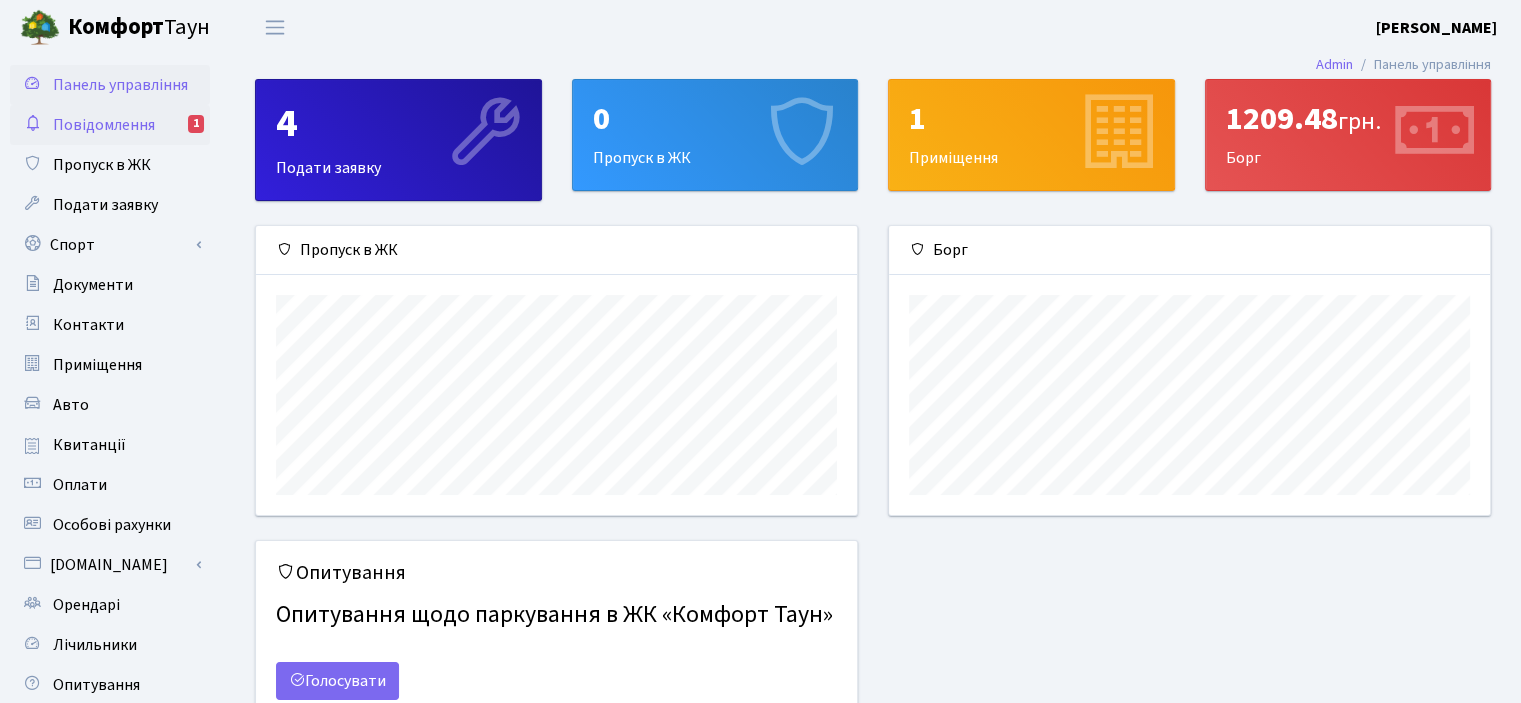 click on "Повідомлення" at bounding box center [104, 125] 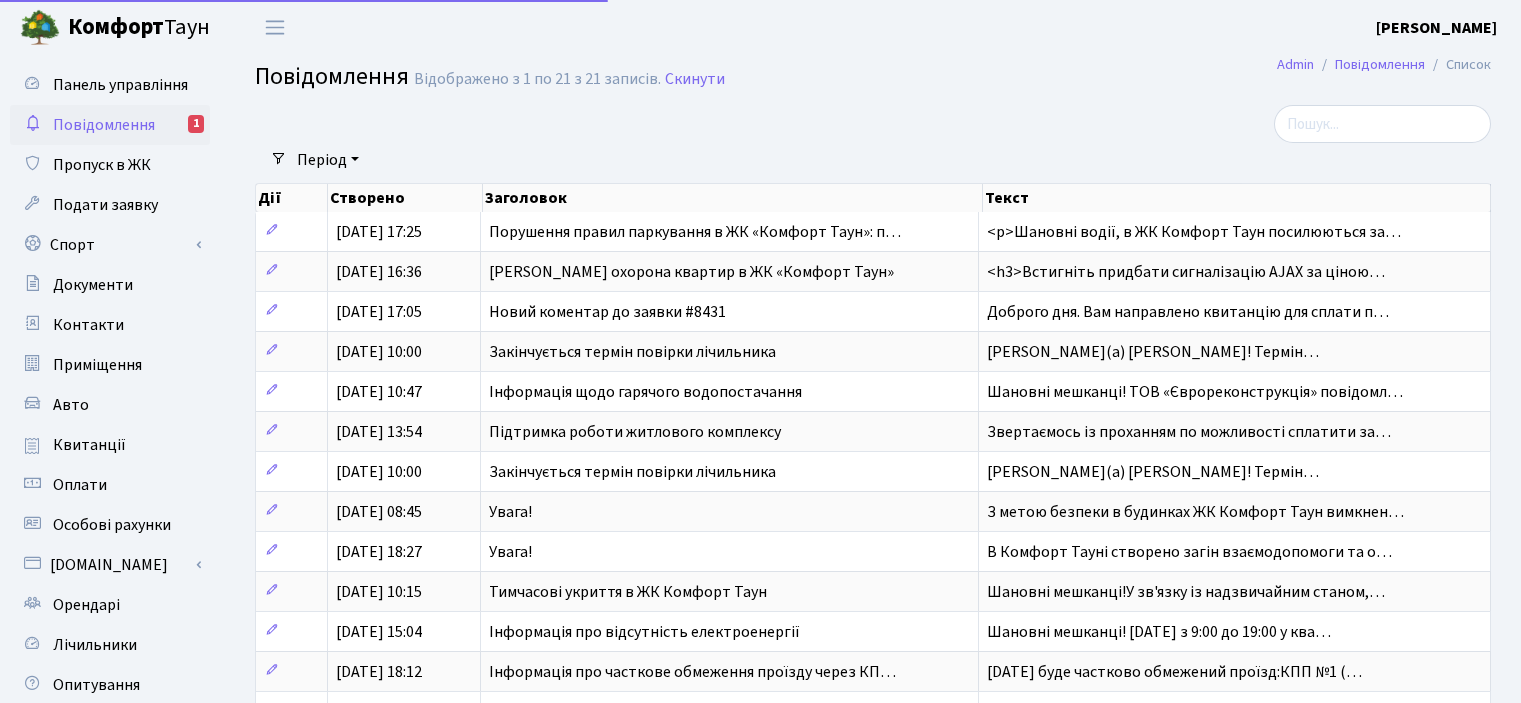 select on "25" 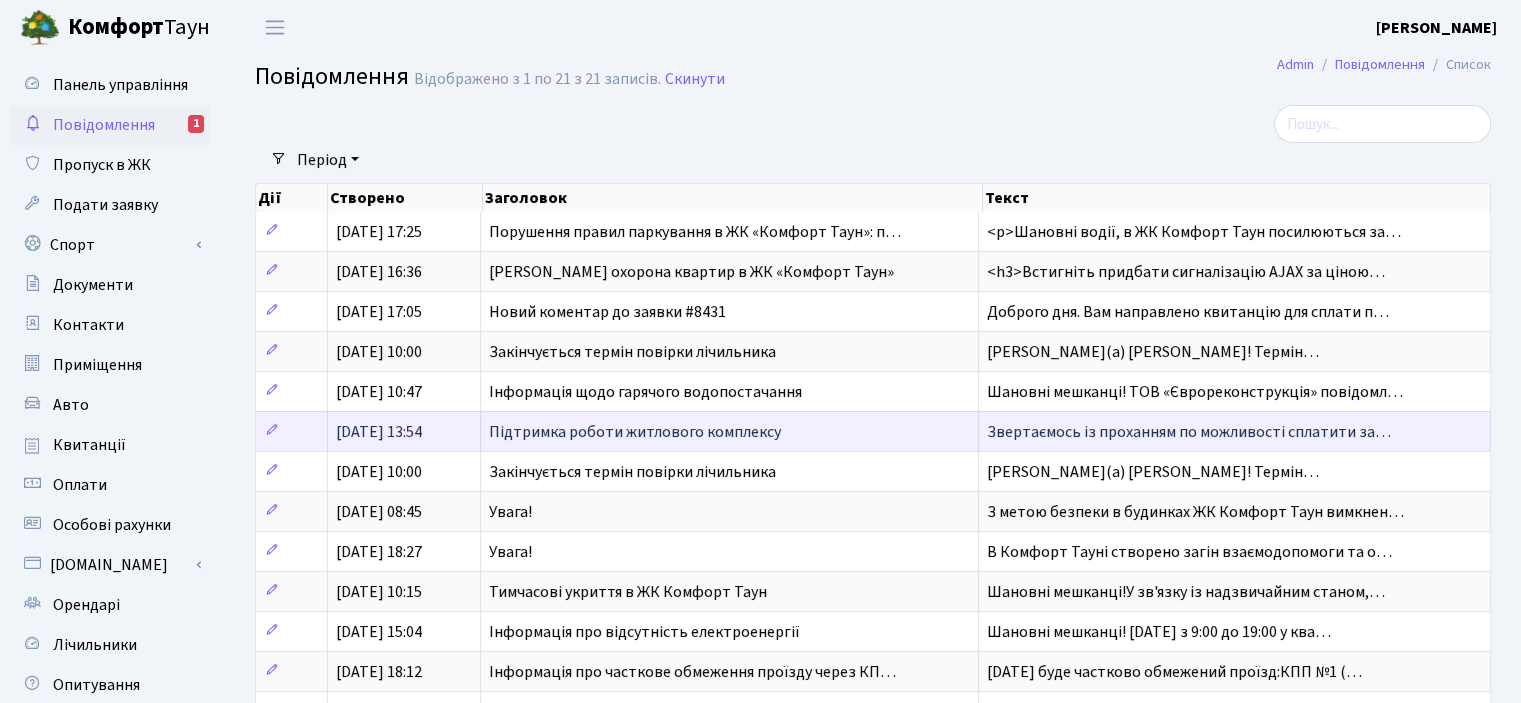 click on "Звертаємось із проханням по можливості сплатити за…" at bounding box center [1189, 432] 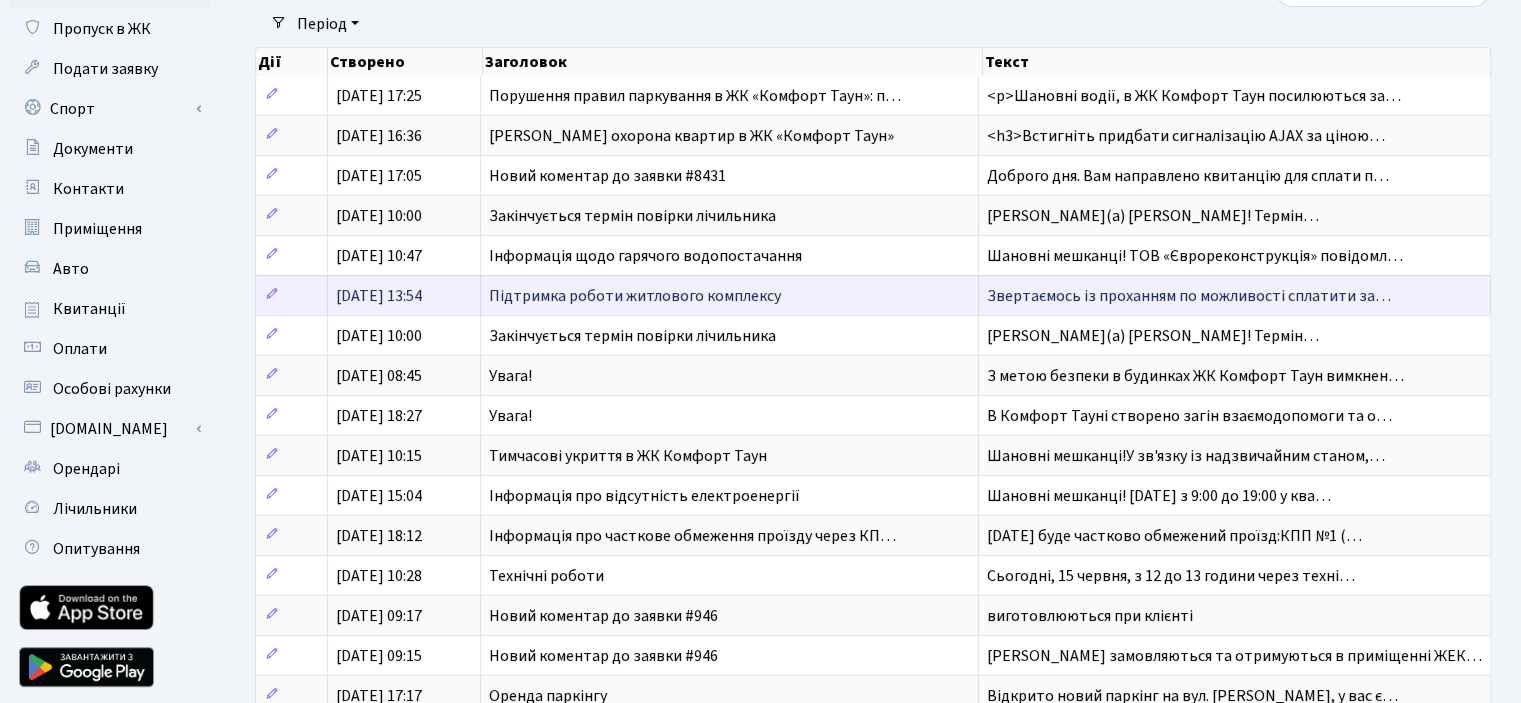 scroll, scrollTop: 200, scrollLeft: 0, axis: vertical 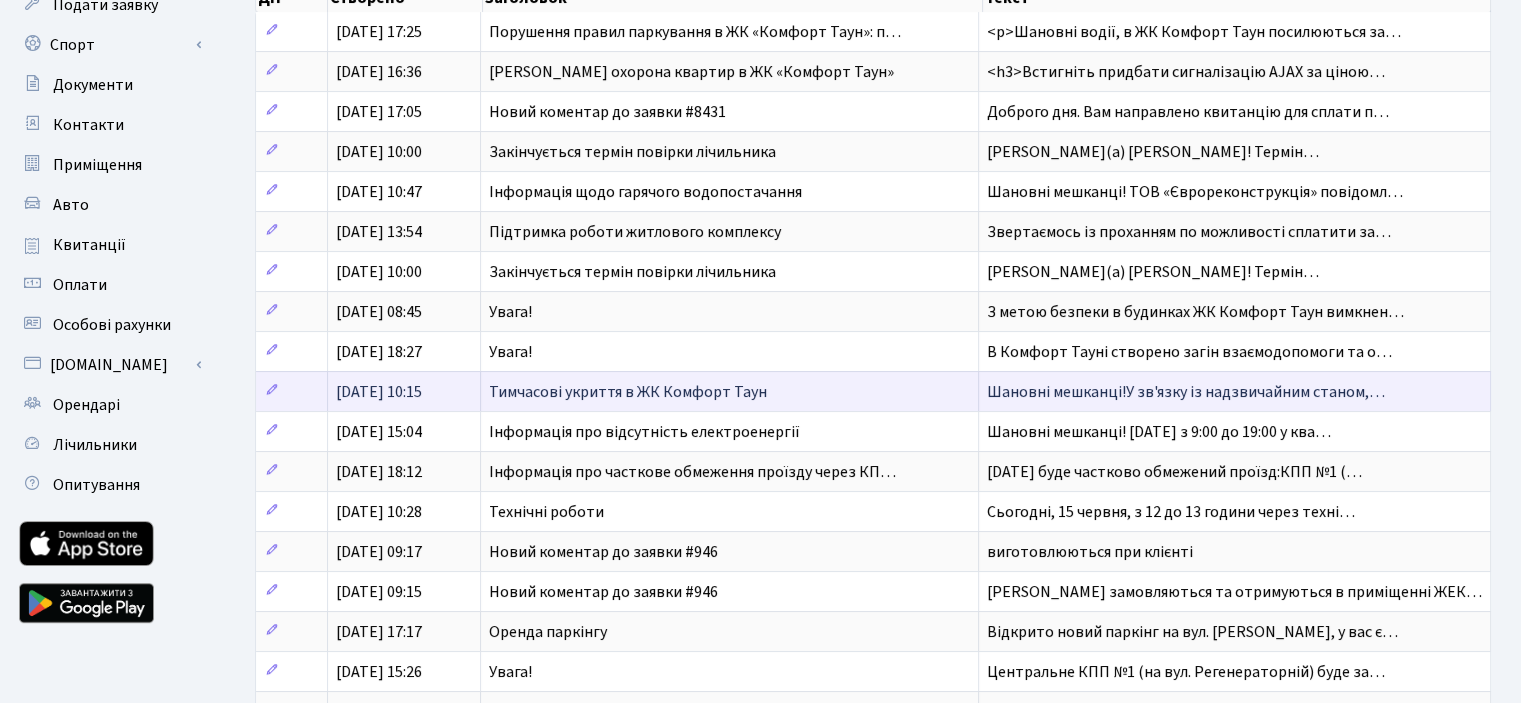 click on "Шановні мешканці!У зв'язку із надзвичайним станом,…" at bounding box center [1186, 392] 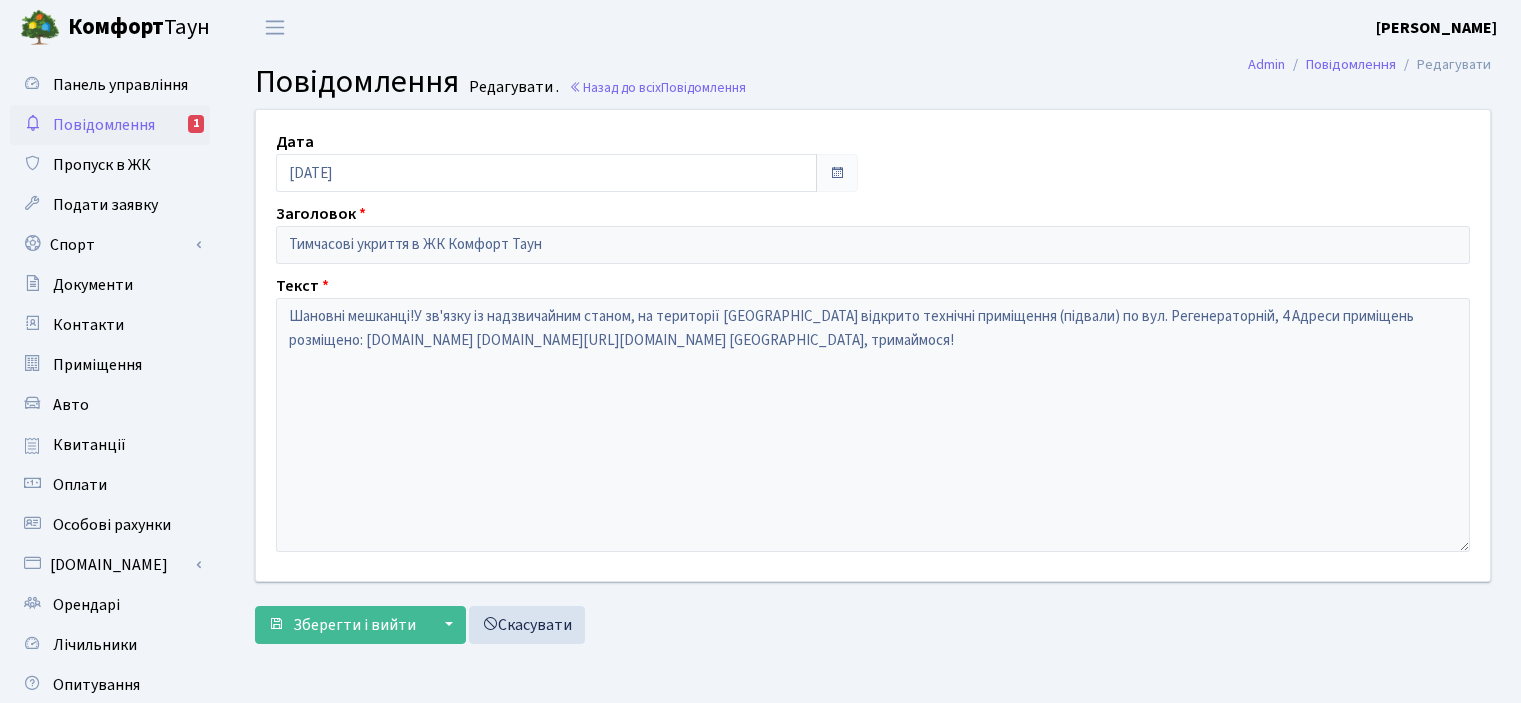 scroll, scrollTop: 0, scrollLeft: 0, axis: both 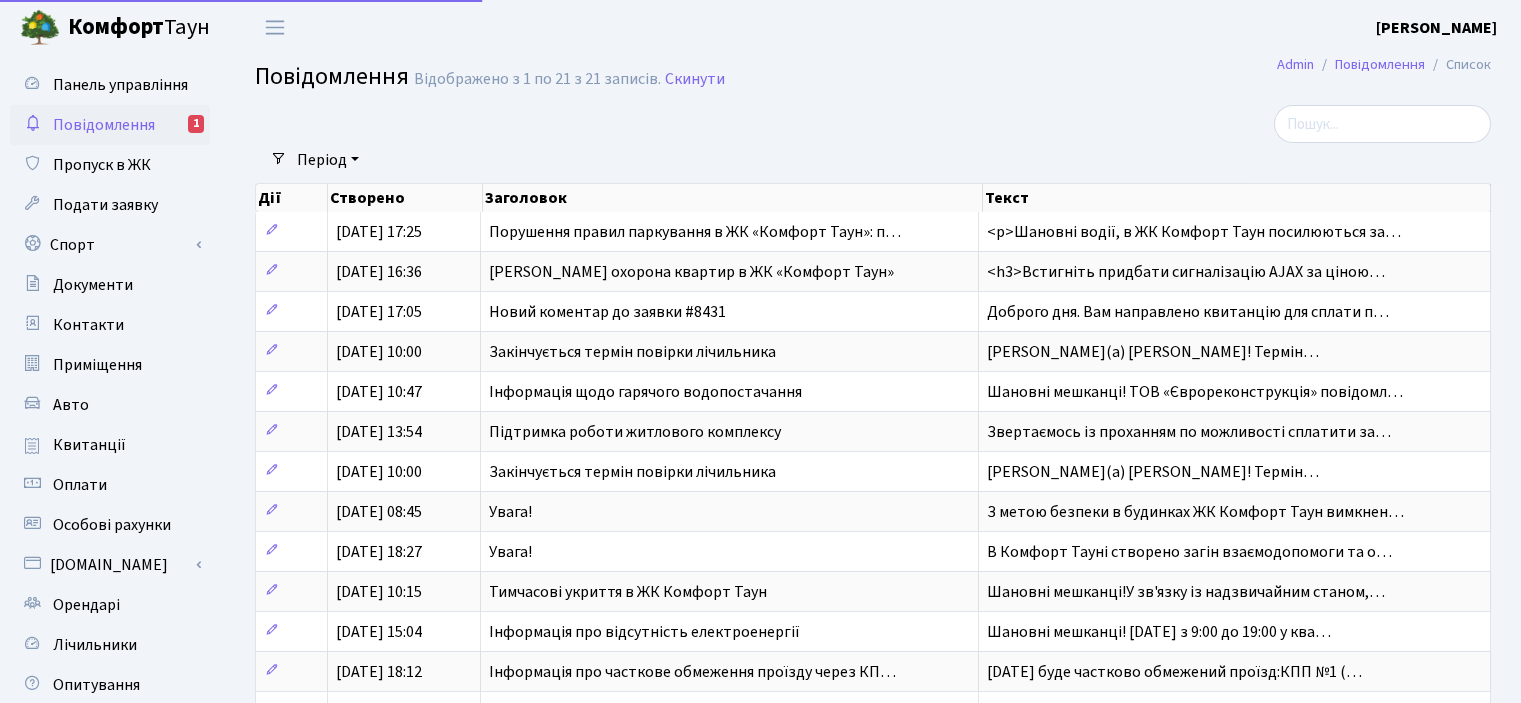 select on "25" 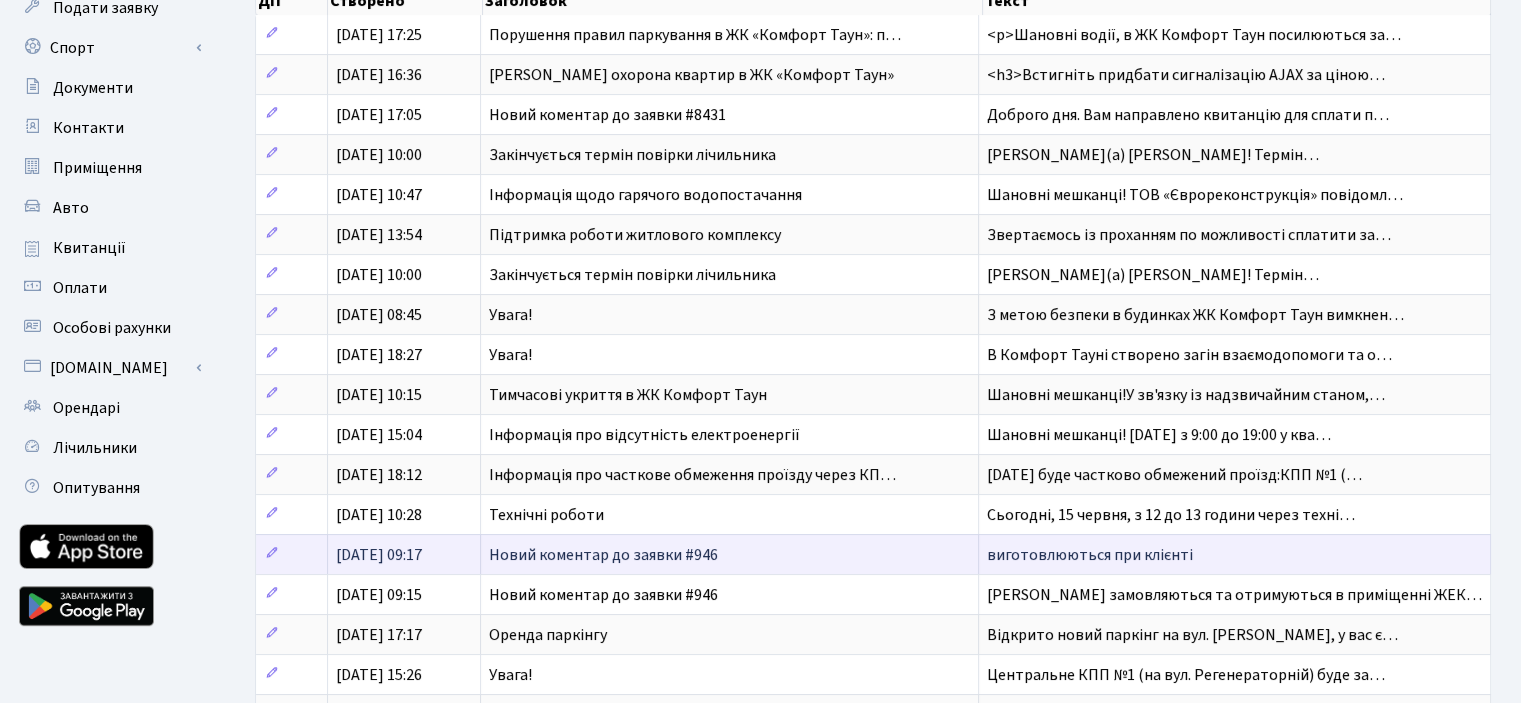 click on "Новий коментар до заявки #946" at bounding box center [603, 555] 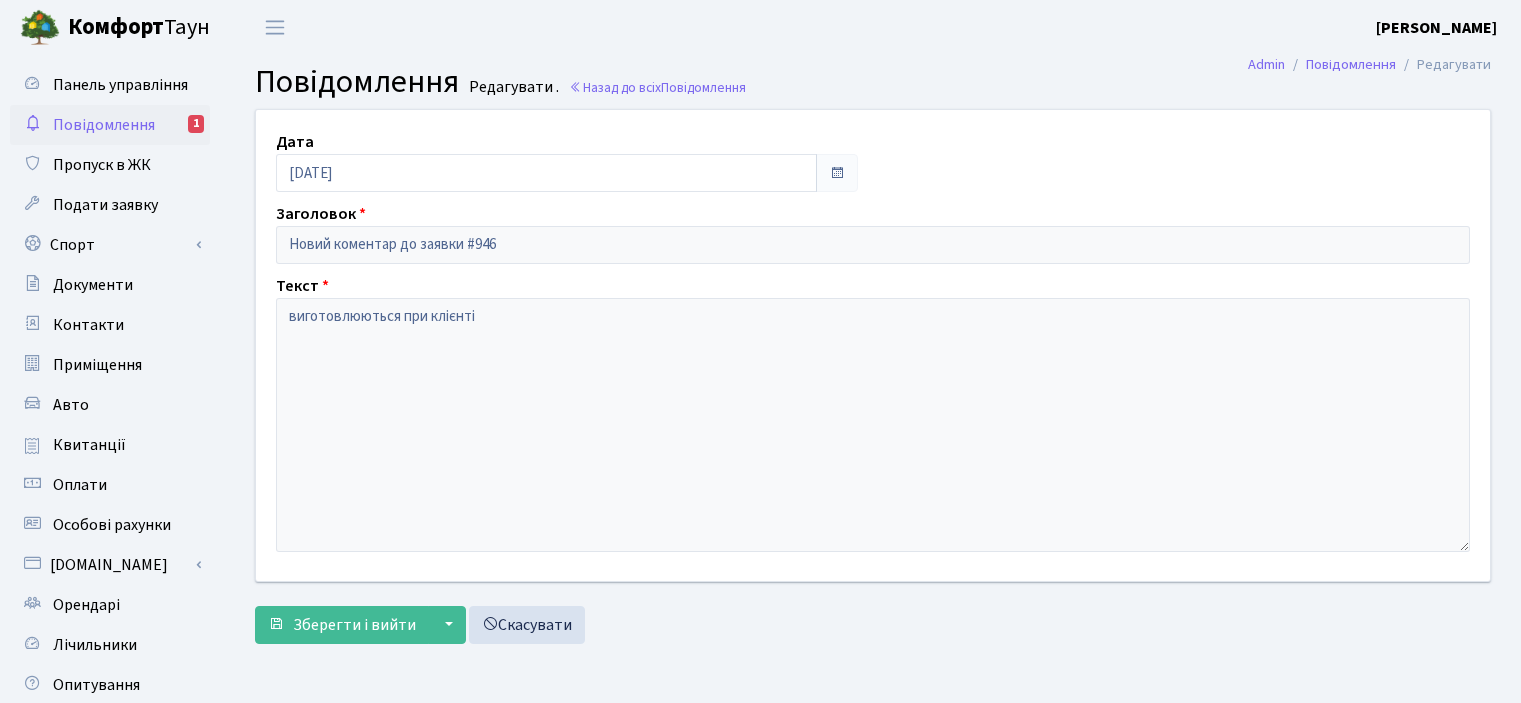 scroll, scrollTop: 0, scrollLeft: 0, axis: both 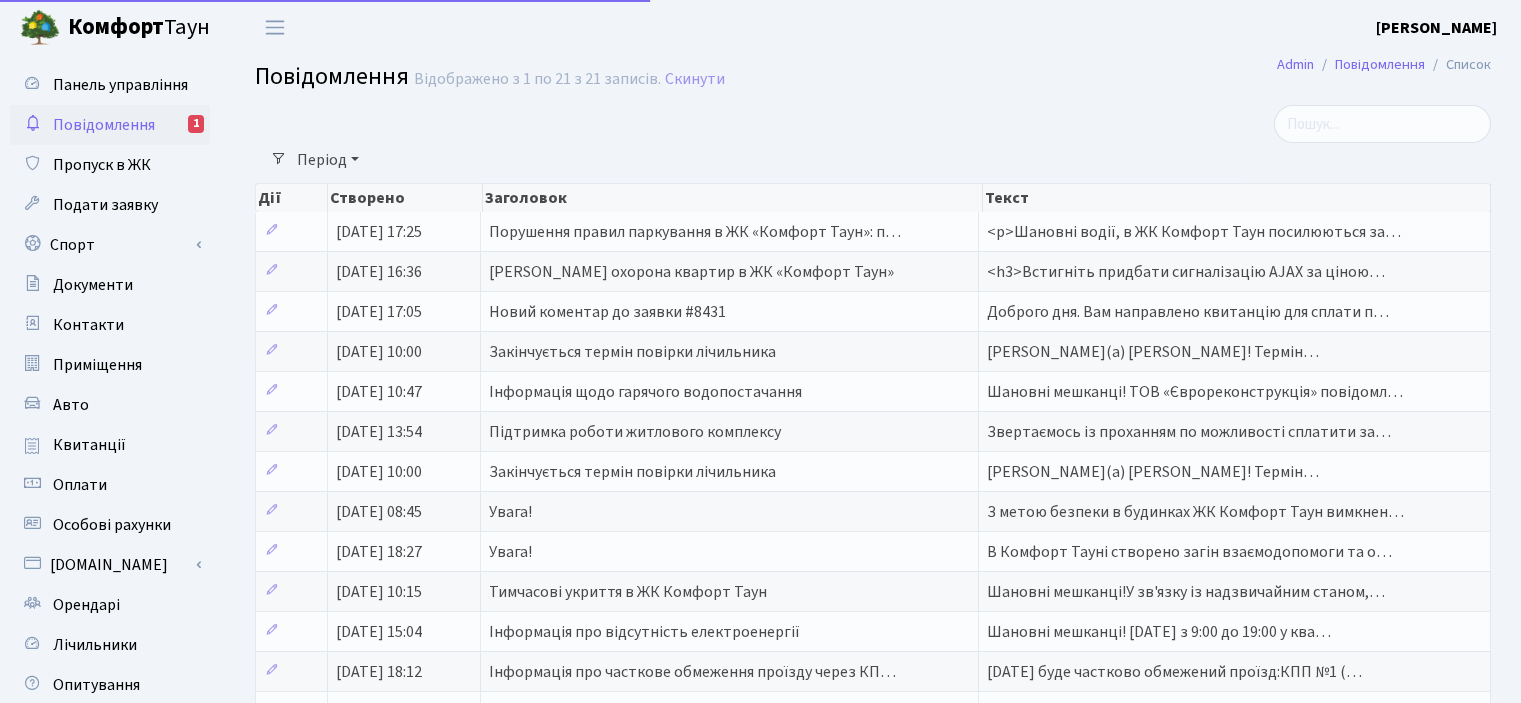select on "25" 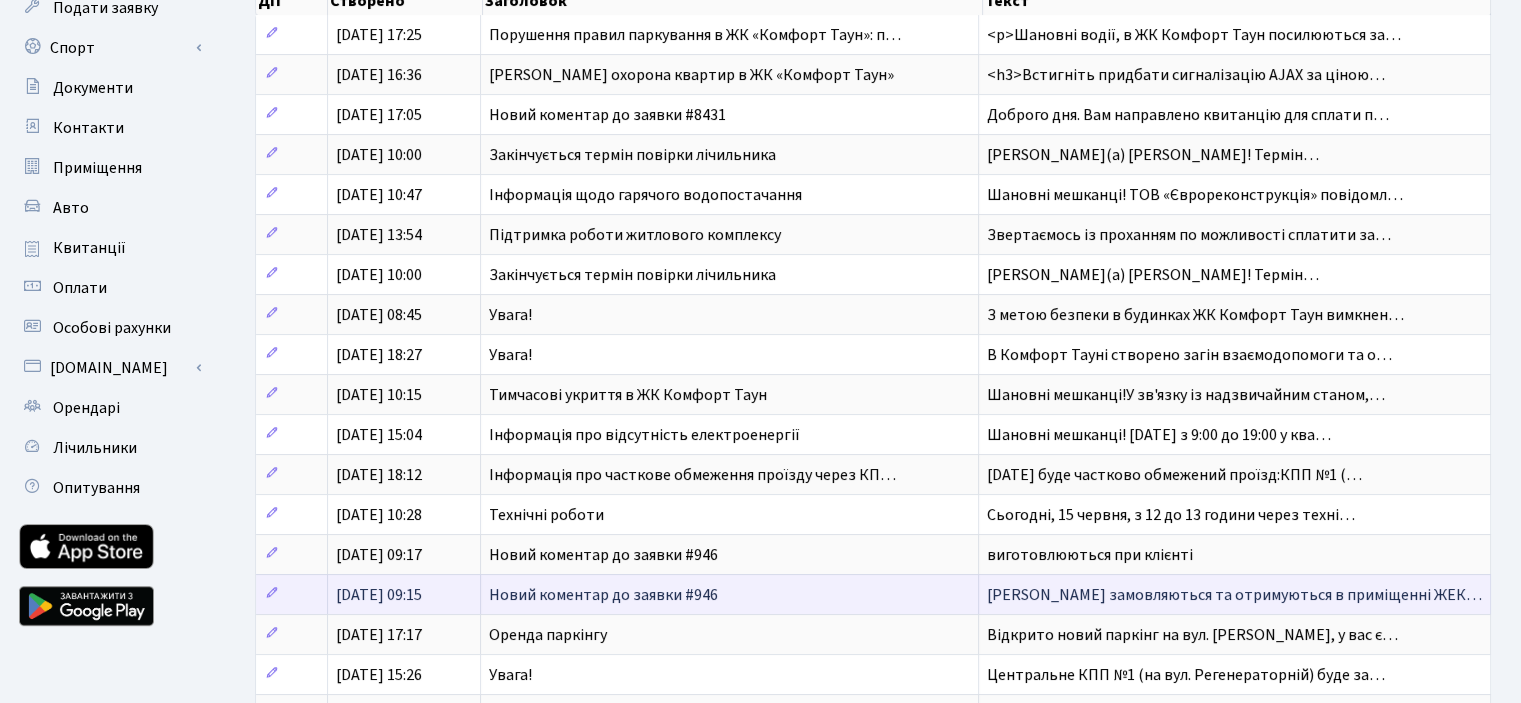 click on "Новий коментар до заявки #946" at bounding box center (603, 595) 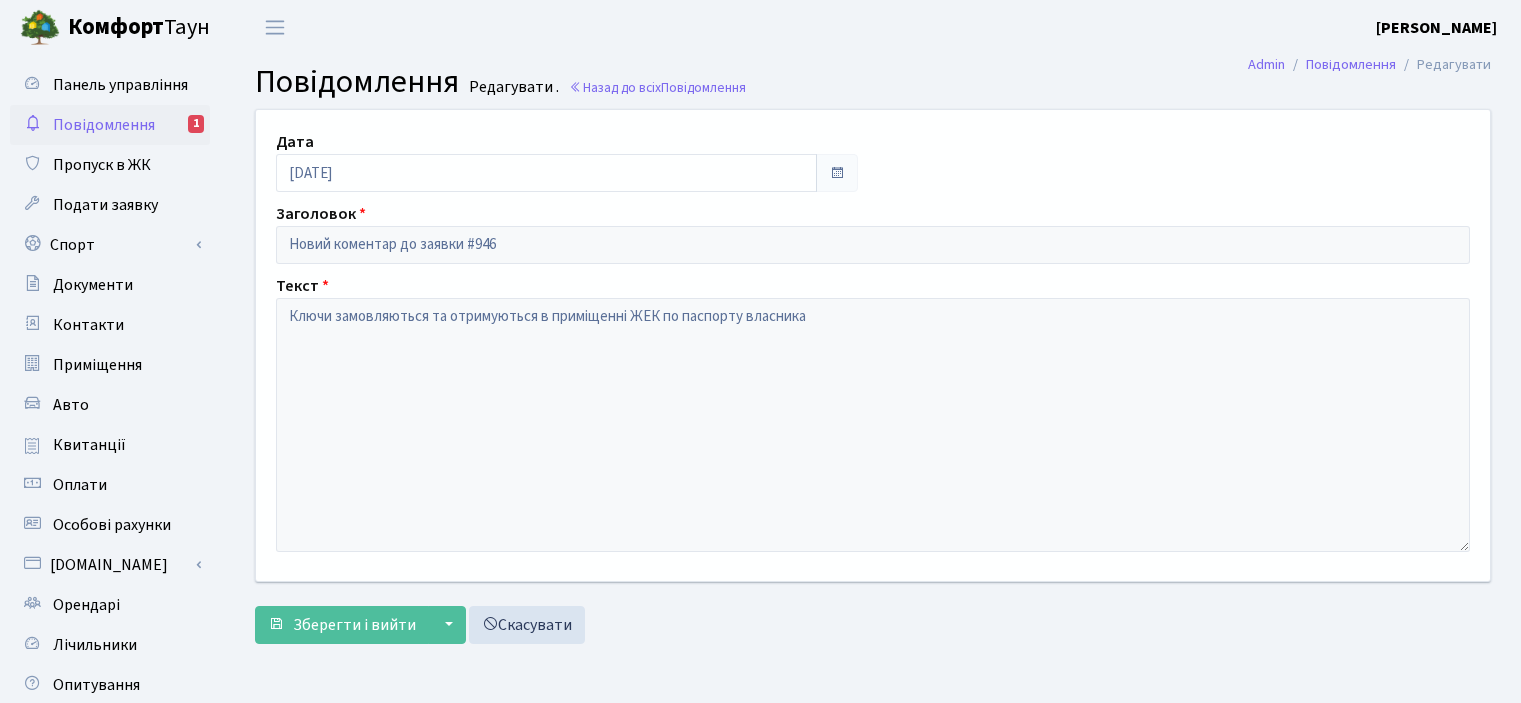 scroll, scrollTop: 0, scrollLeft: 0, axis: both 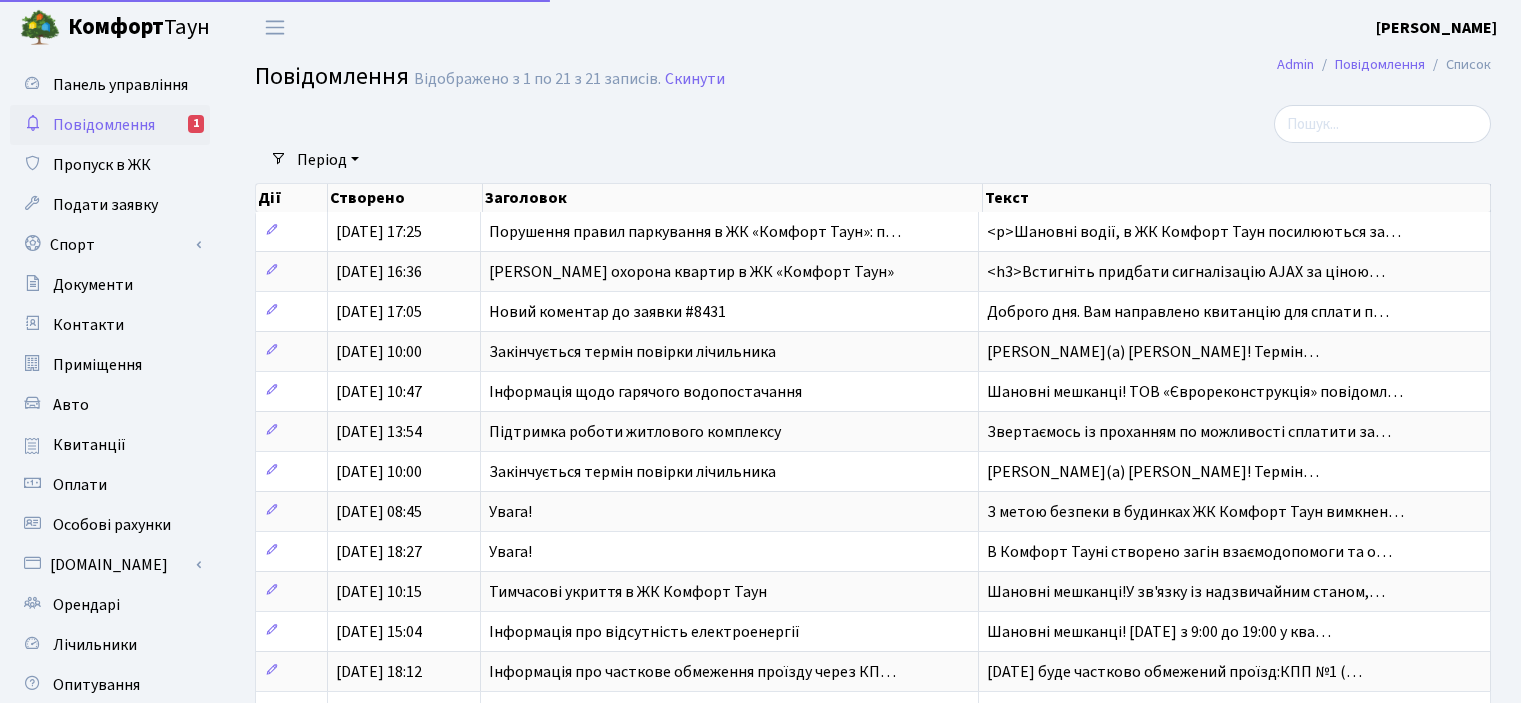 select on "25" 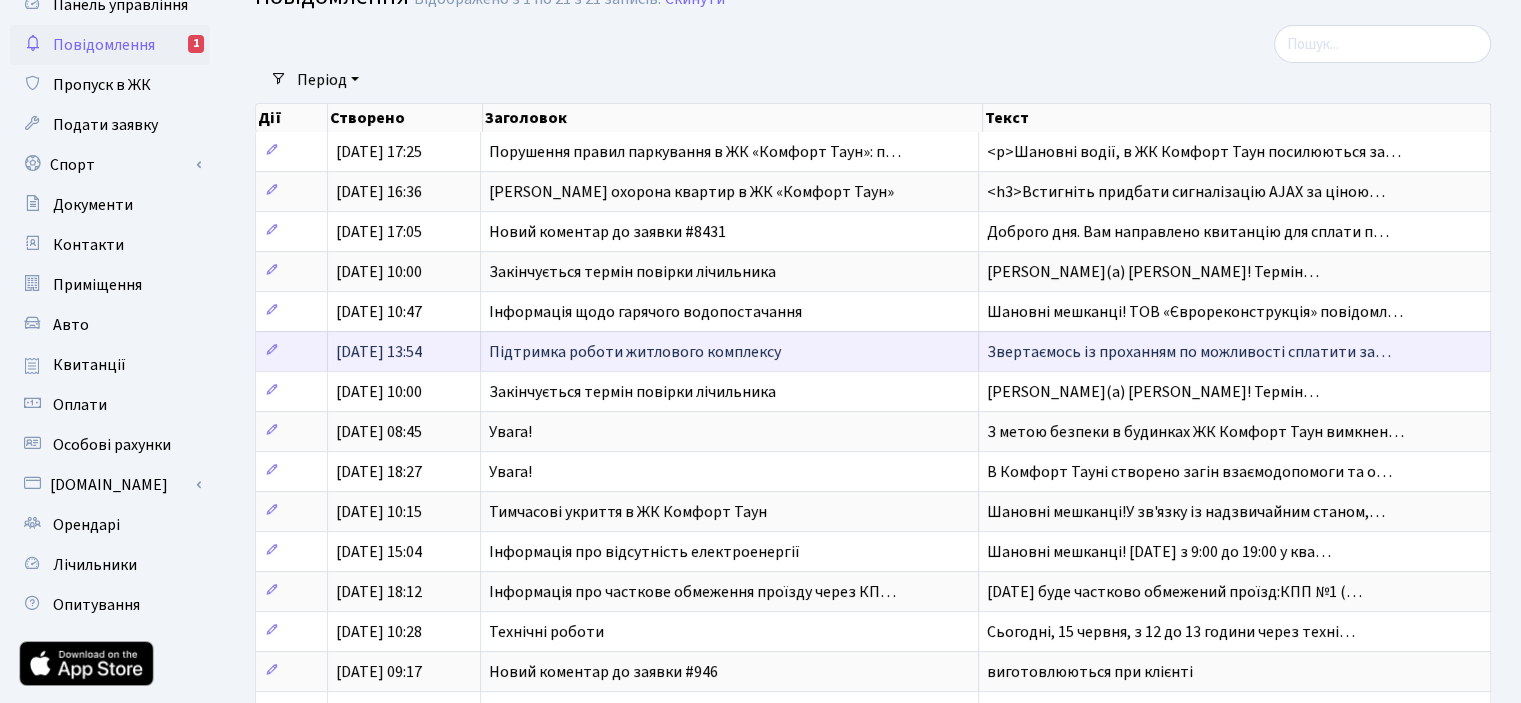 scroll, scrollTop: 0, scrollLeft: 0, axis: both 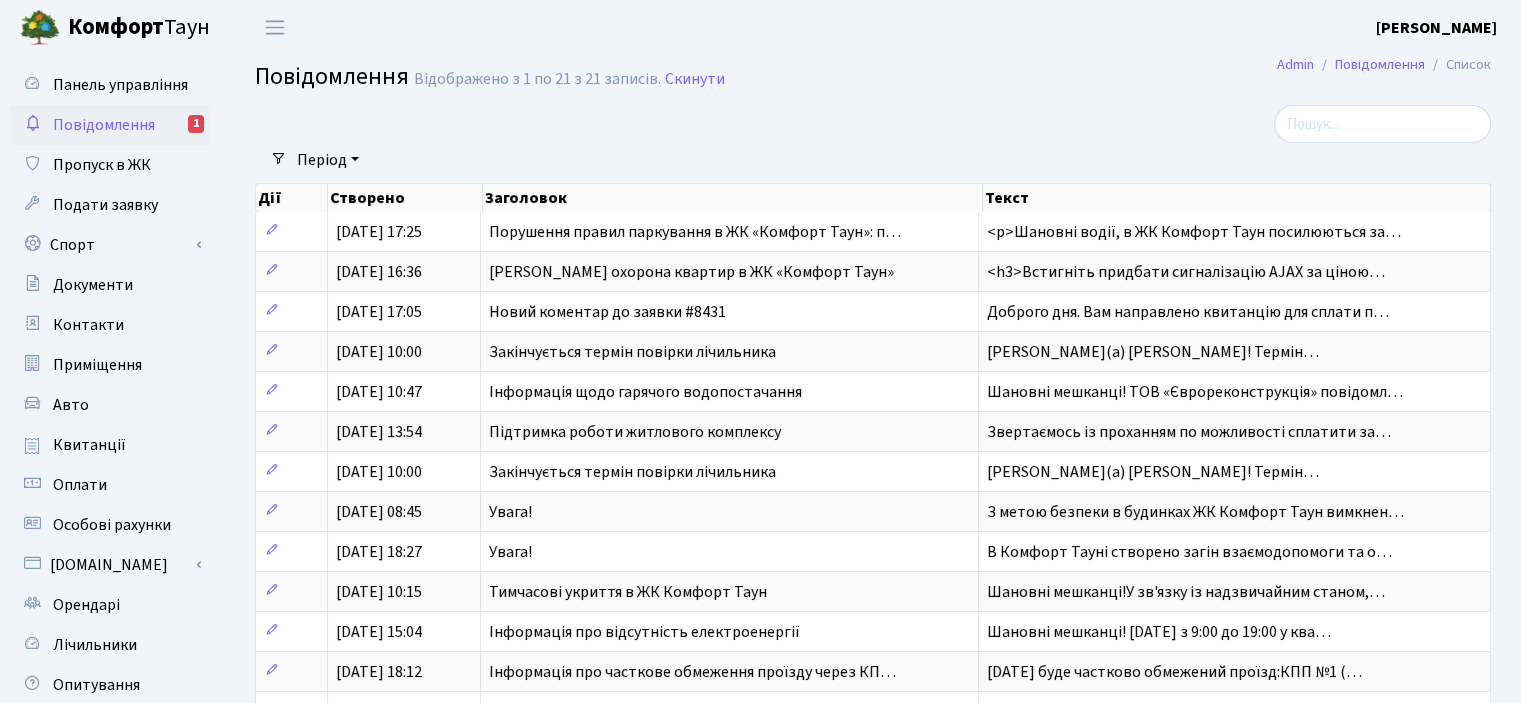 click on "Комфорт" at bounding box center (116, 27) 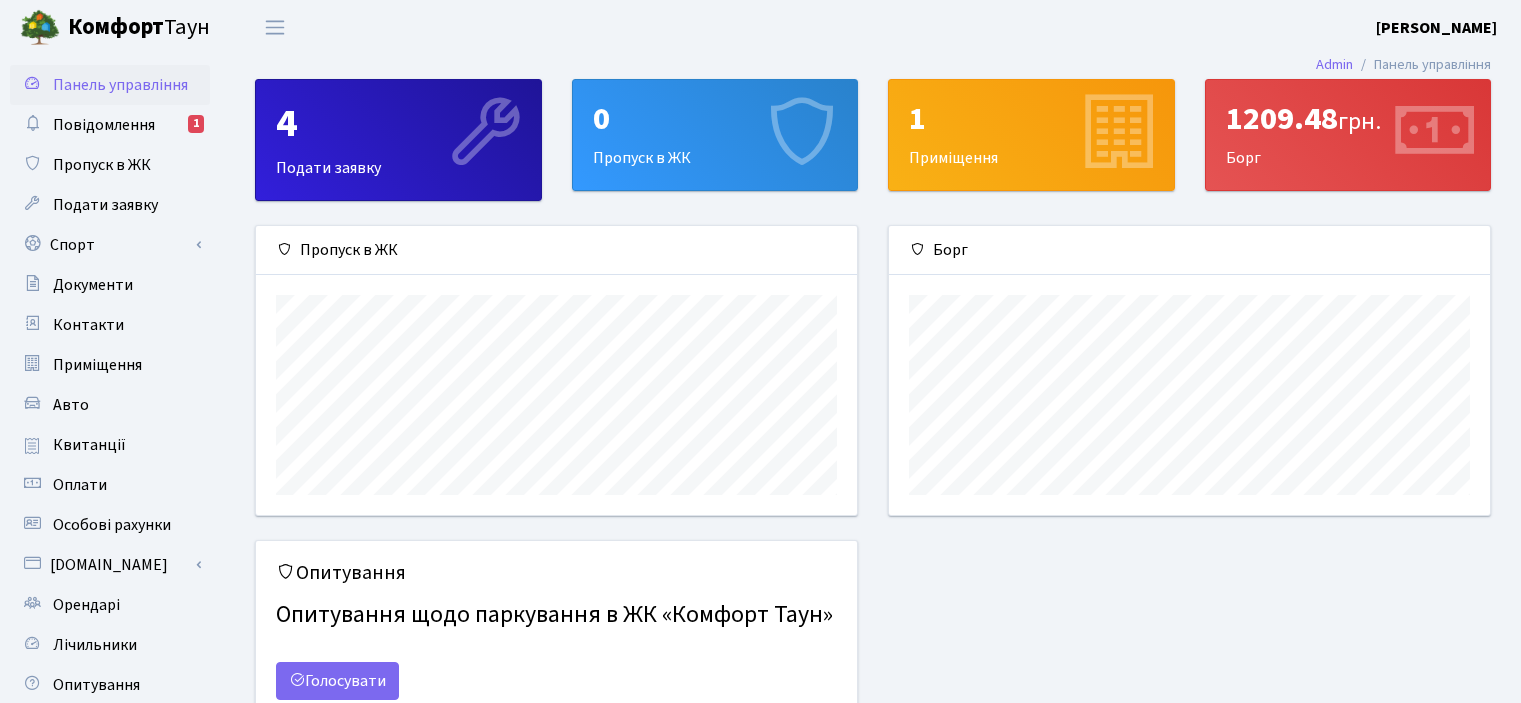scroll, scrollTop: 0, scrollLeft: 0, axis: both 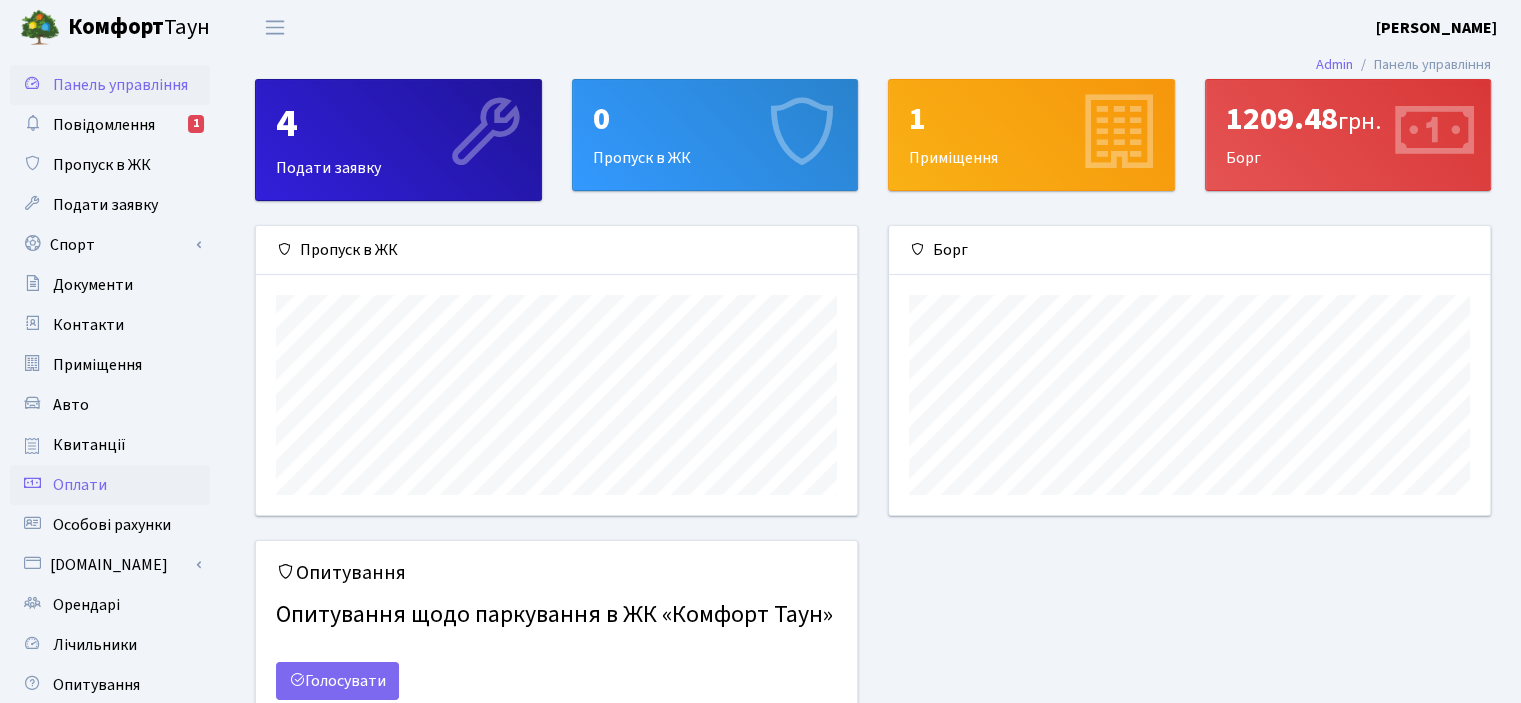 click on "Оплати" at bounding box center [80, 485] 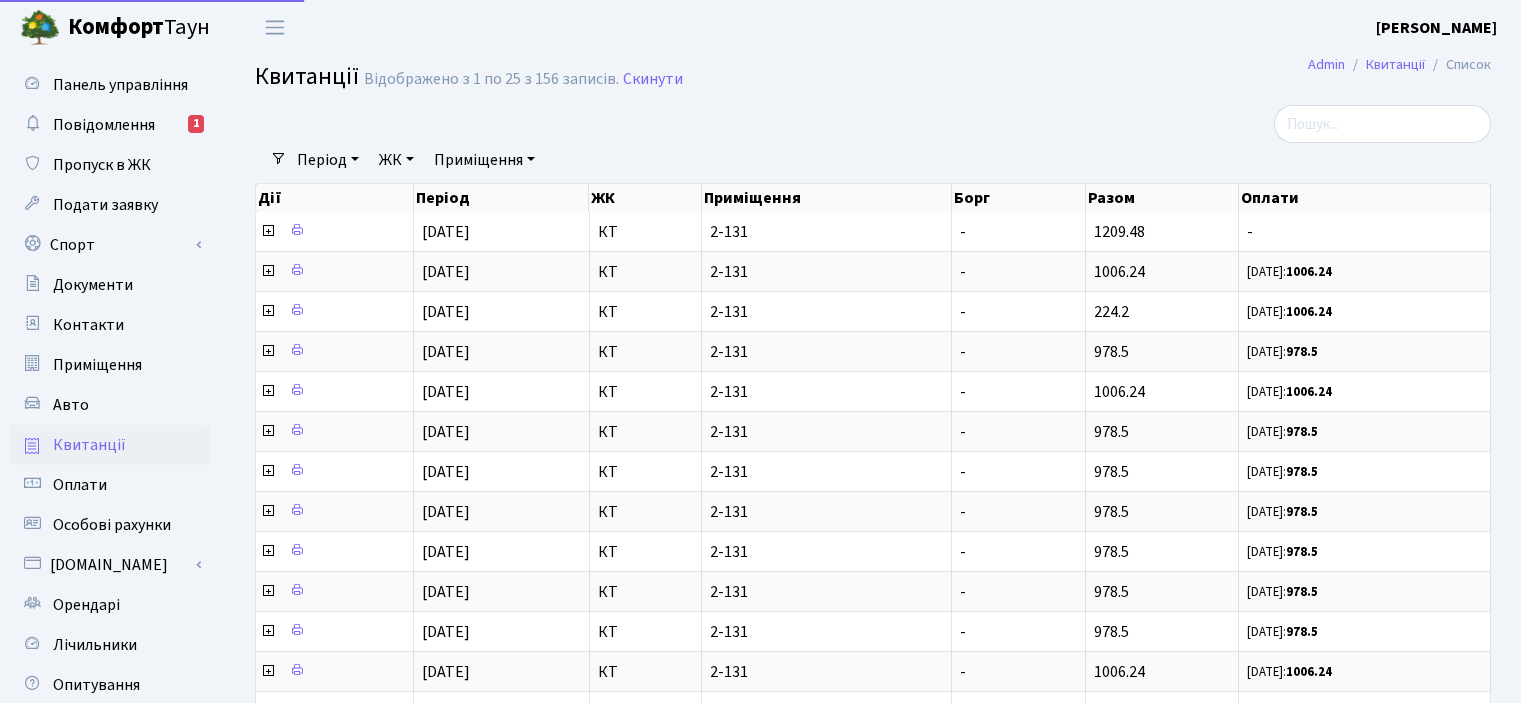 select on "25" 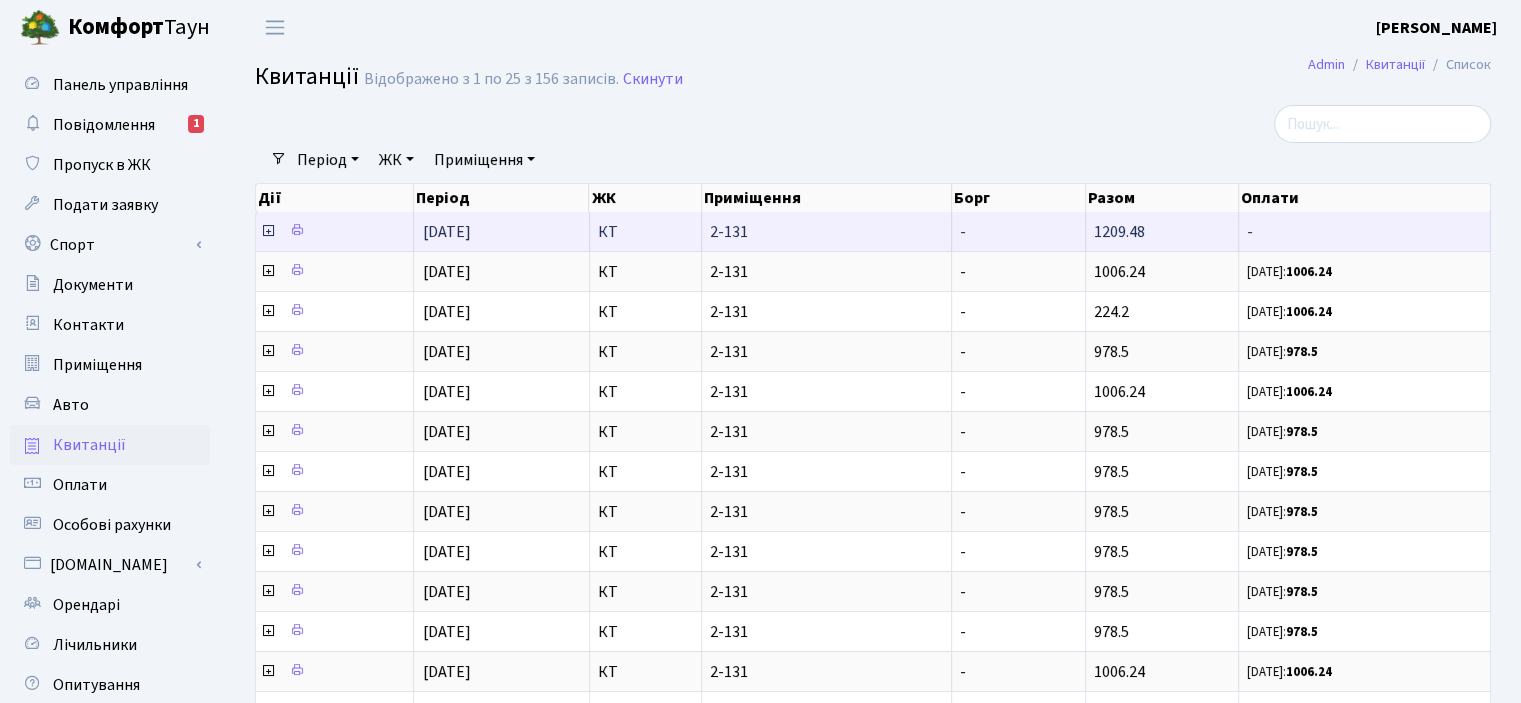 click at bounding box center (268, 231) 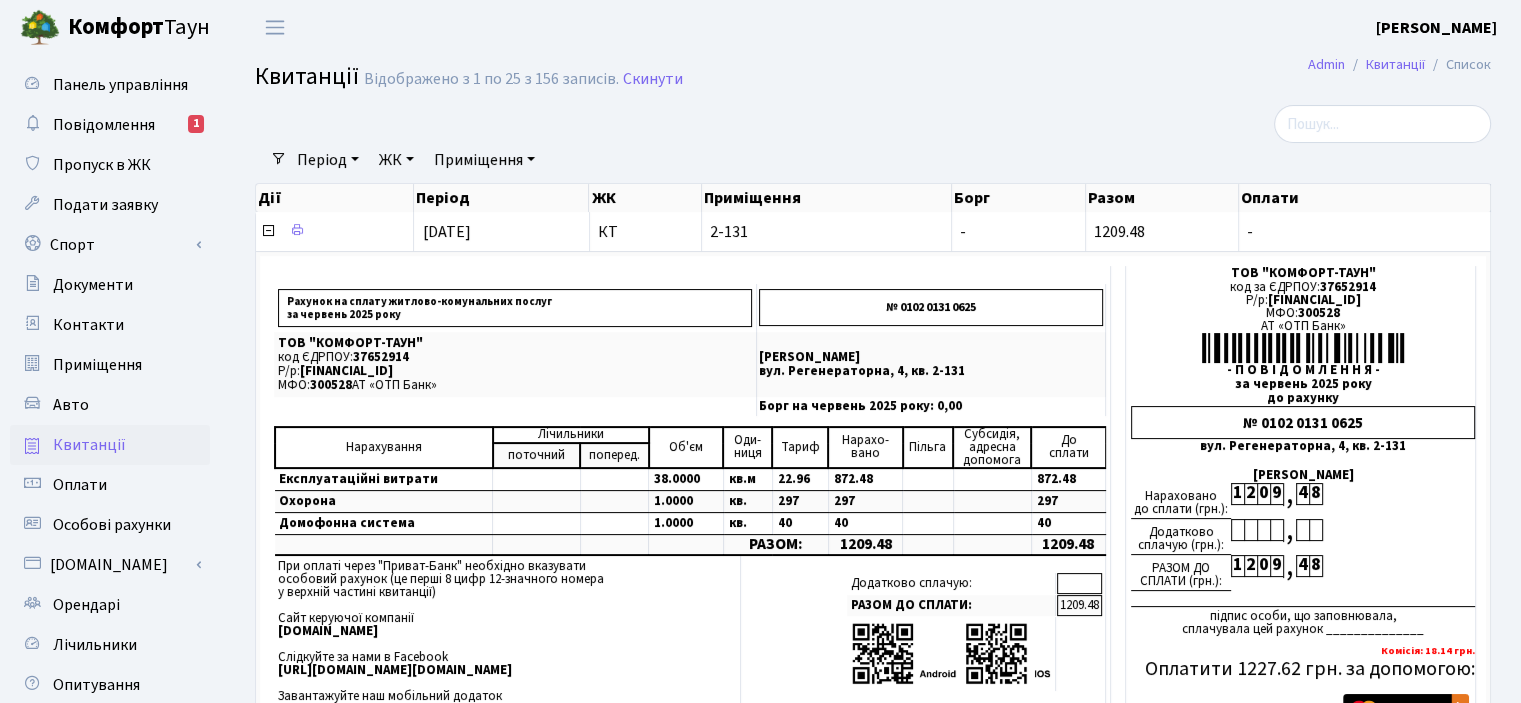 click on "Квитанції
Відображено з 1 по 25 з 156 записів. Скинути" at bounding box center [873, 80] 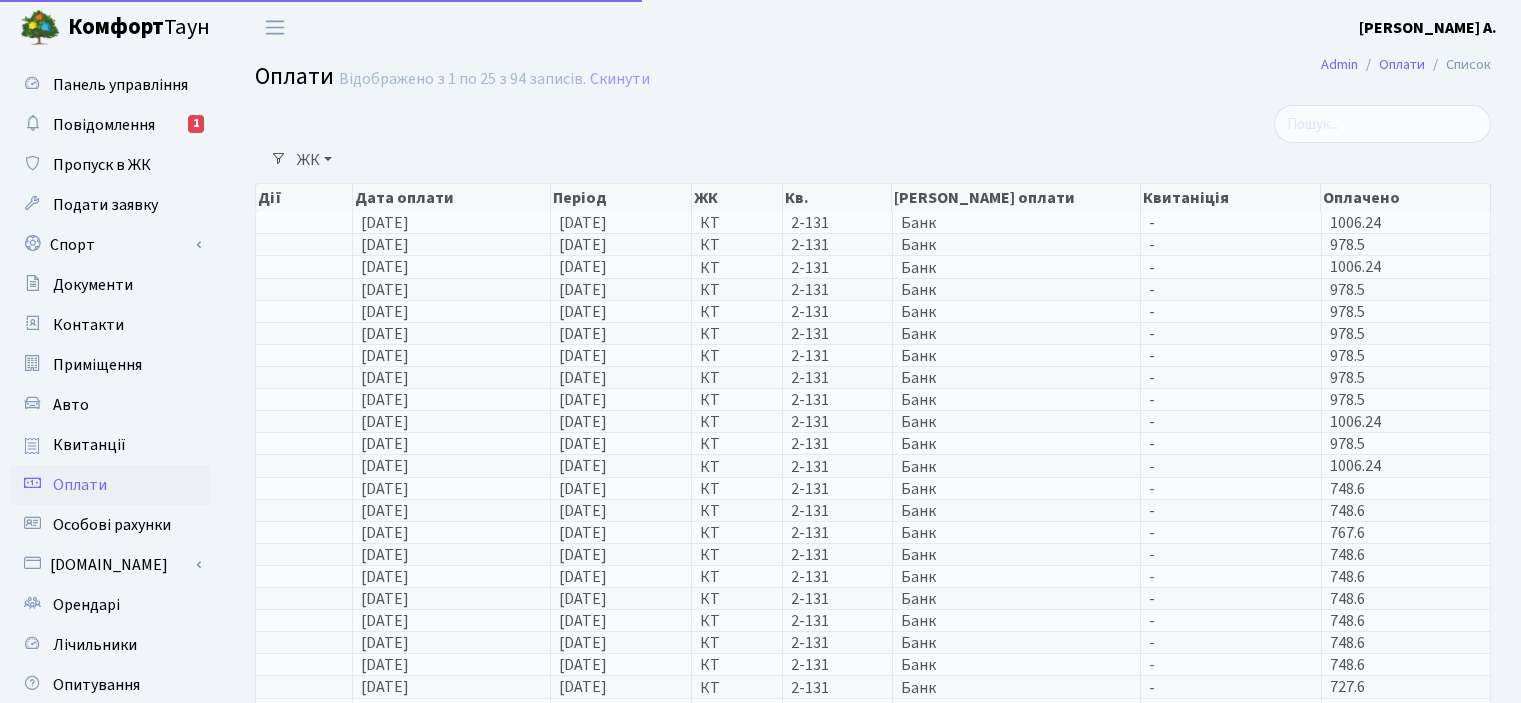select on "25" 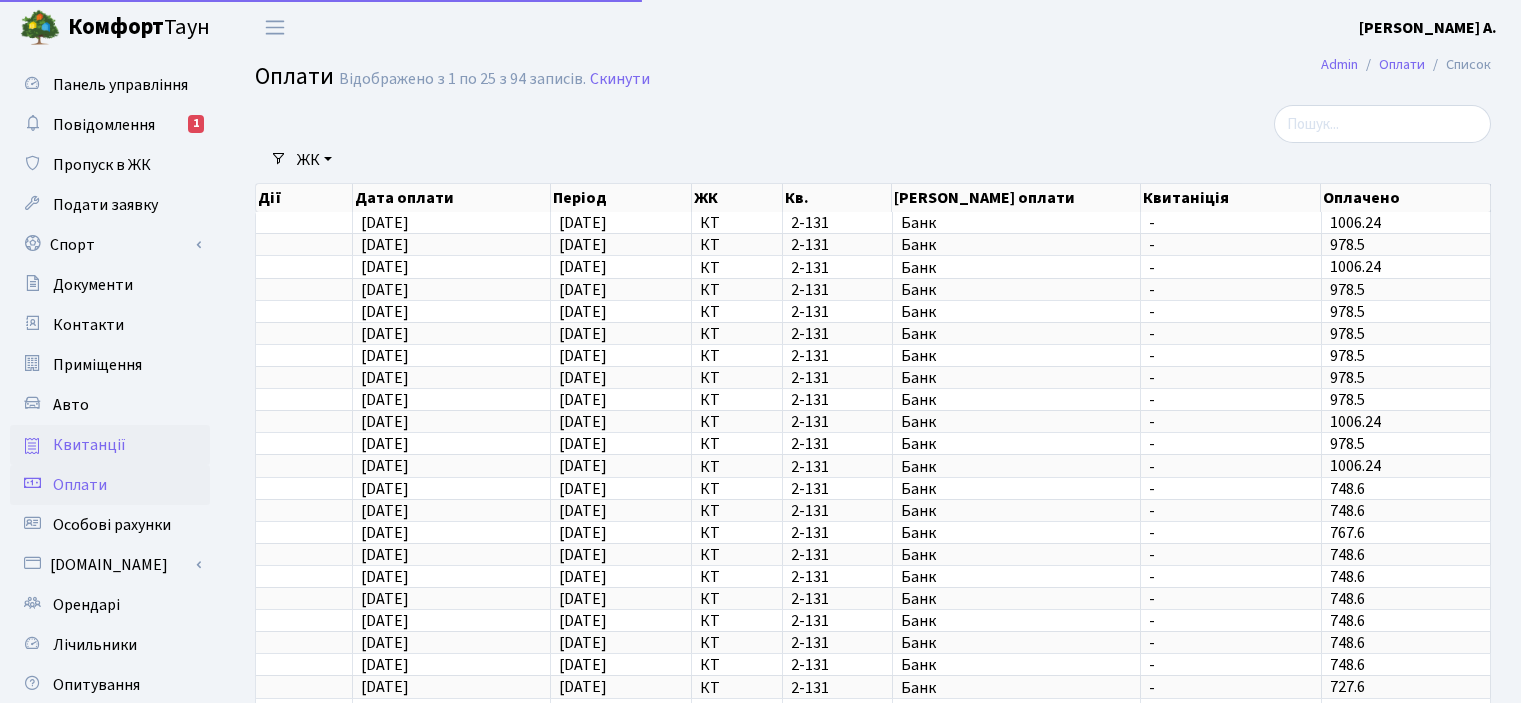 scroll, scrollTop: 0, scrollLeft: 0, axis: both 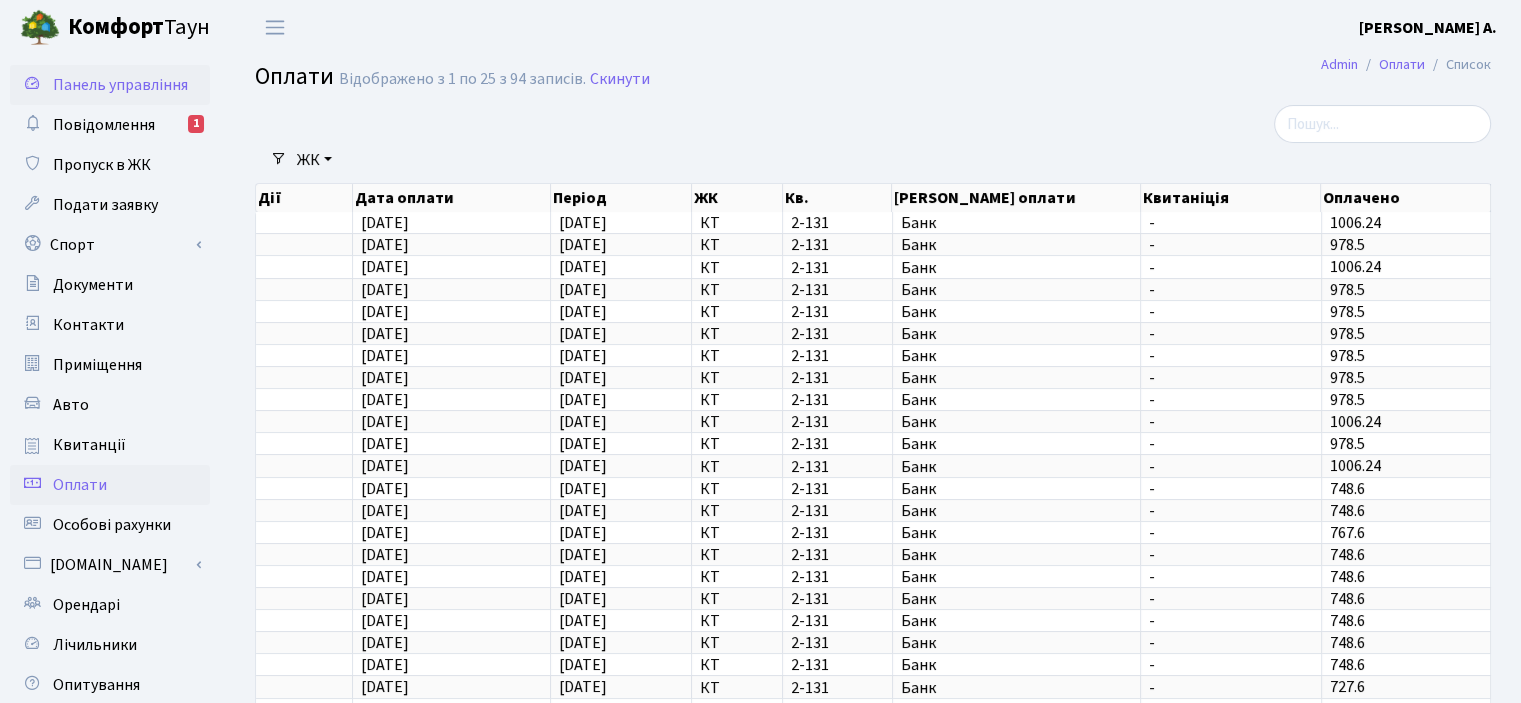 click on "Панель управління" at bounding box center [120, 85] 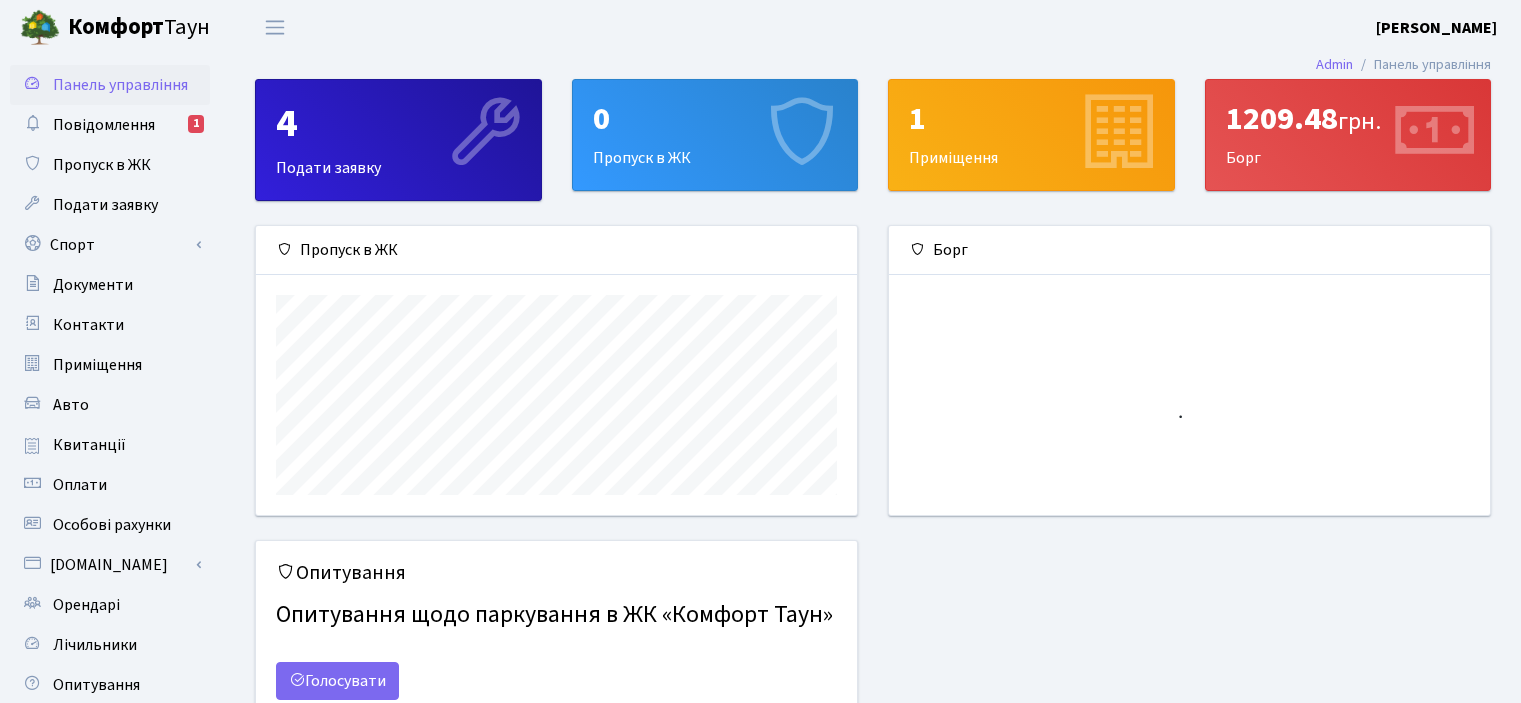 scroll, scrollTop: 0, scrollLeft: 0, axis: both 